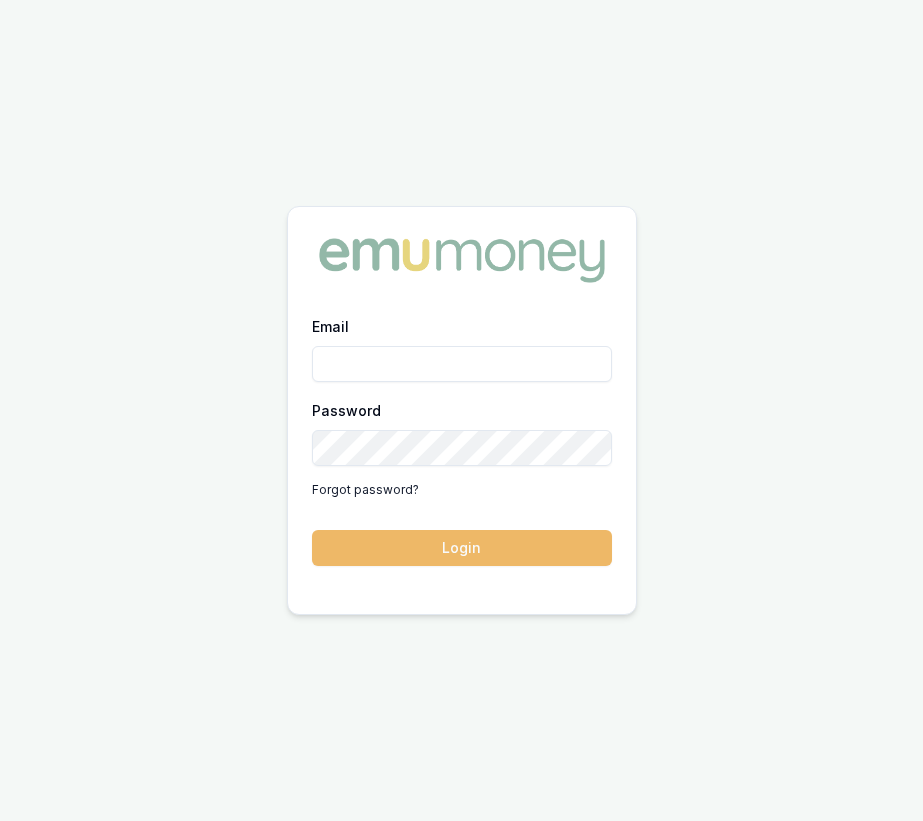 scroll, scrollTop: 0, scrollLeft: 0, axis: both 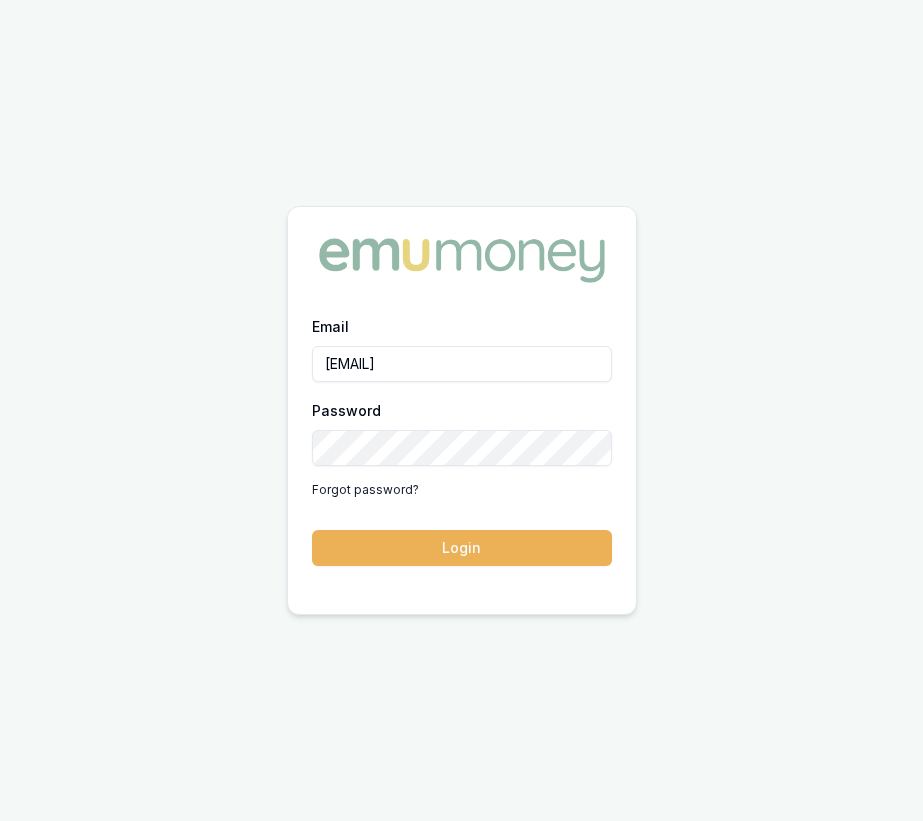 click on "Login" at bounding box center (462, 548) 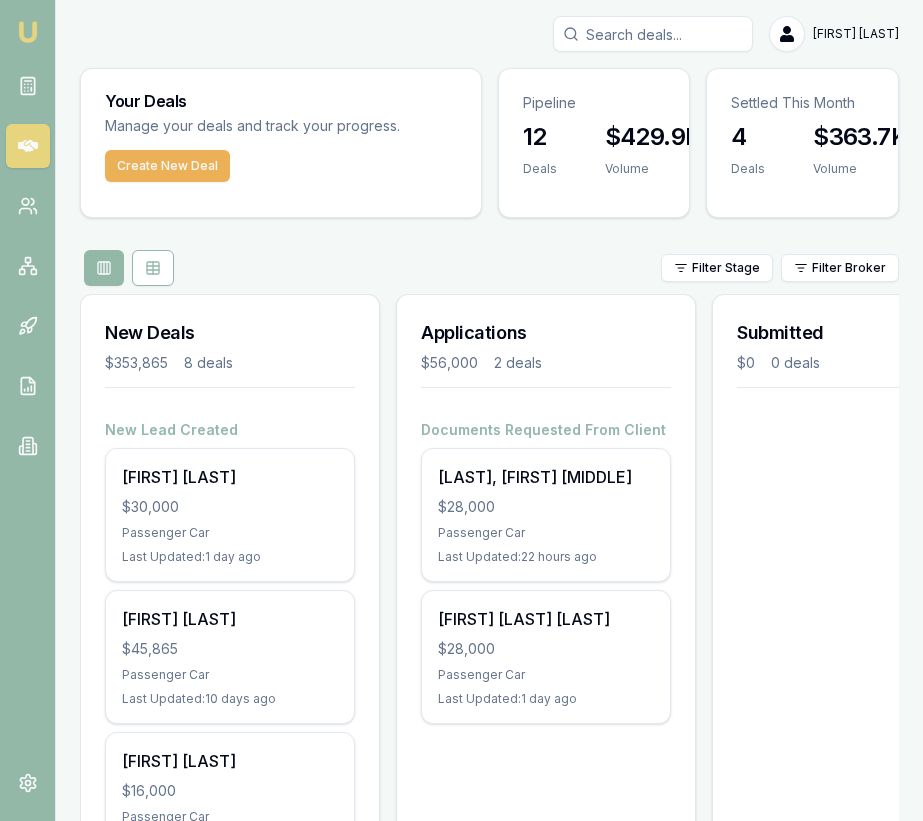 scroll, scrollTop: 0, scrollLeft: 0, axis: both 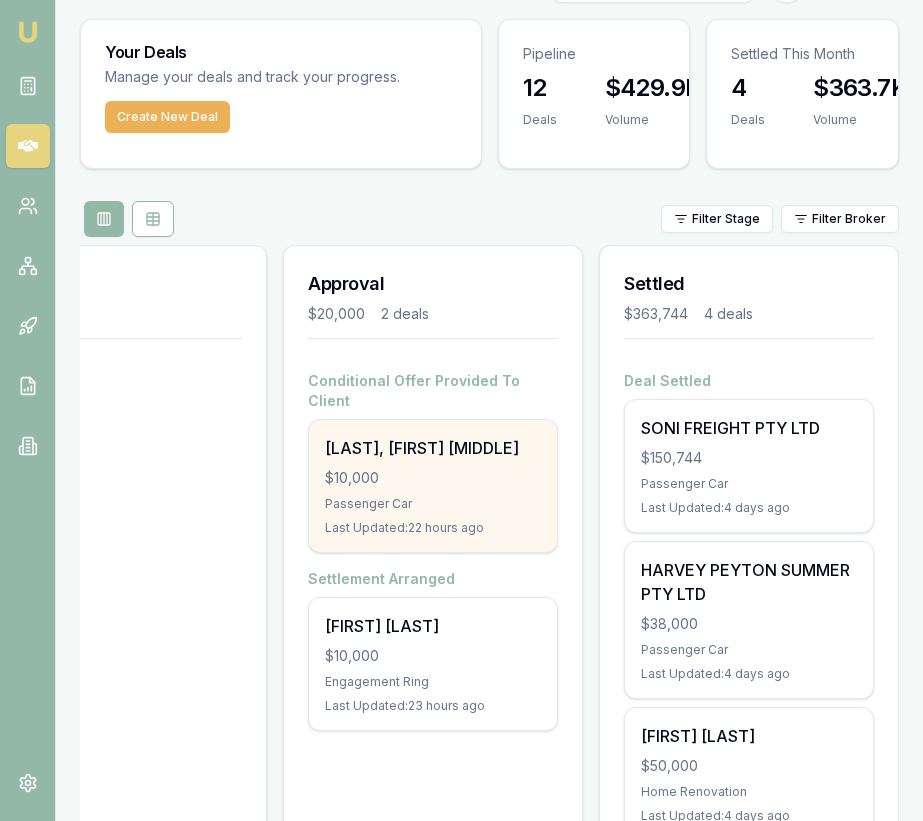 click on "CHAWLA, GURMUKH SINGH" at bounding box center (433, 448) 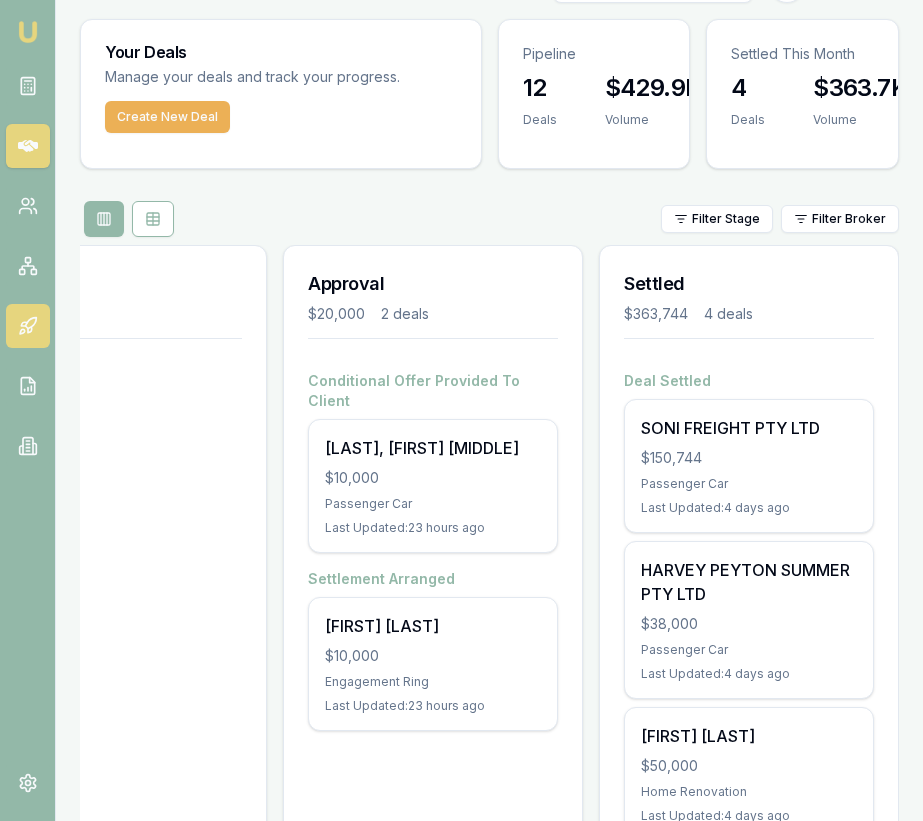 click 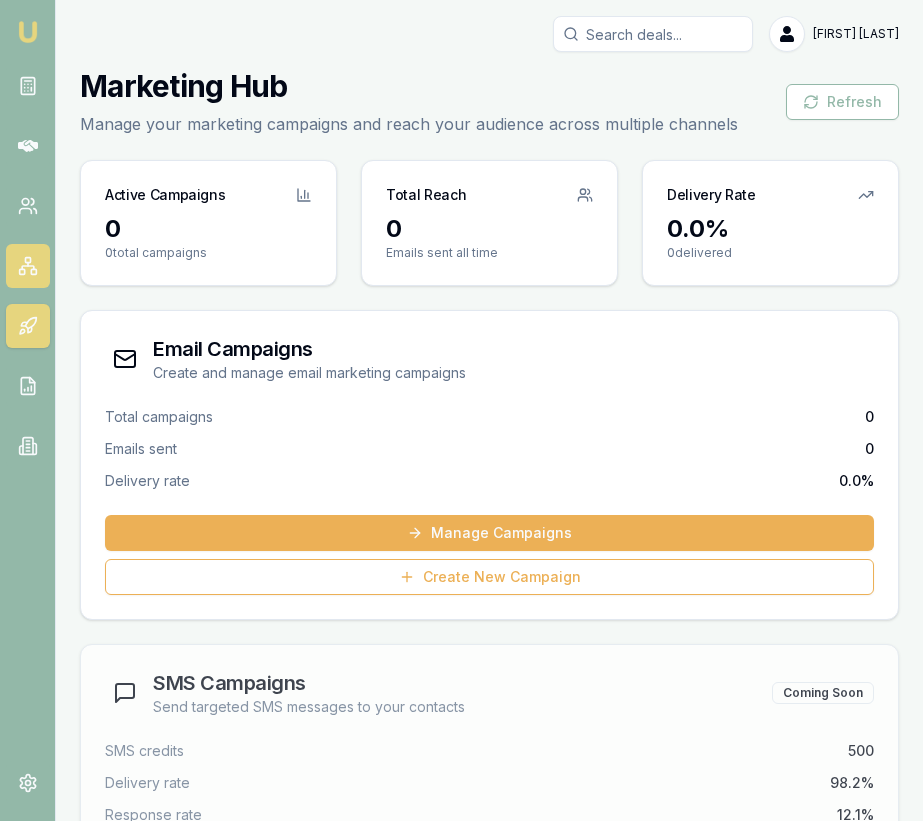 click 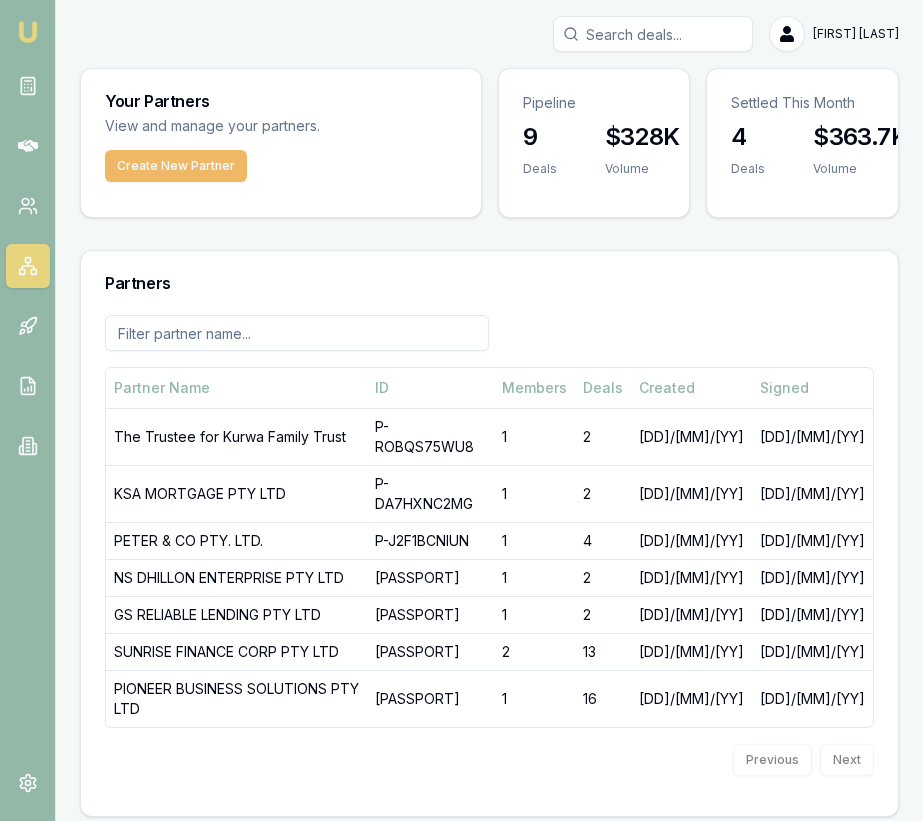 click on "Create New Partner" at bounding box center (176, 166) 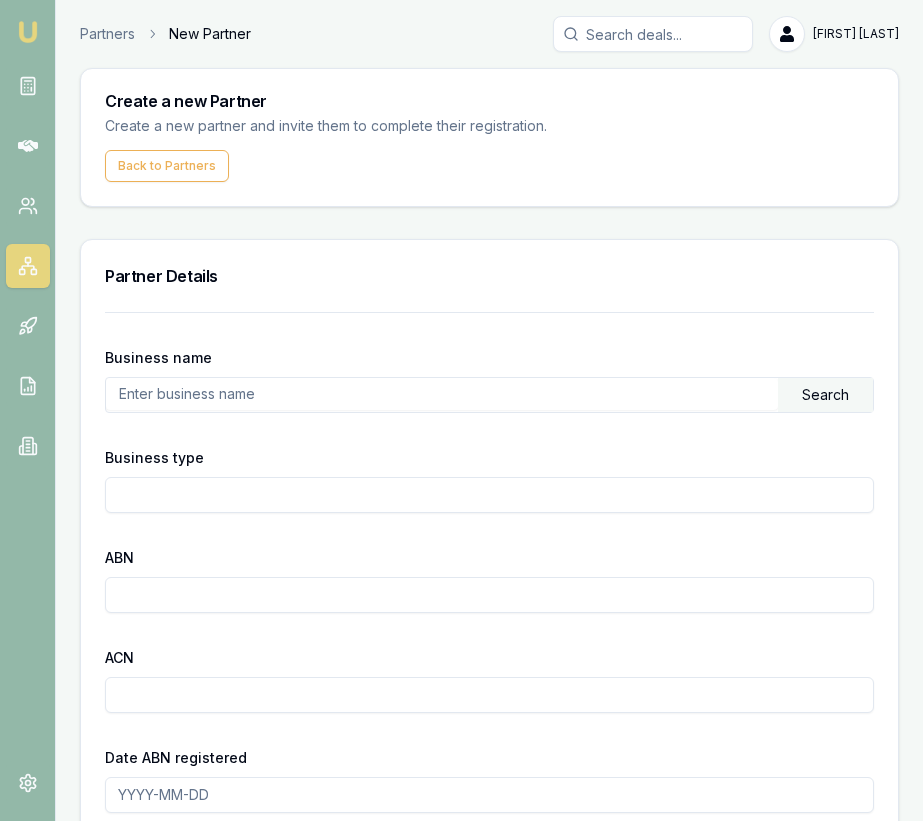 click at bounding box center (442, 394) 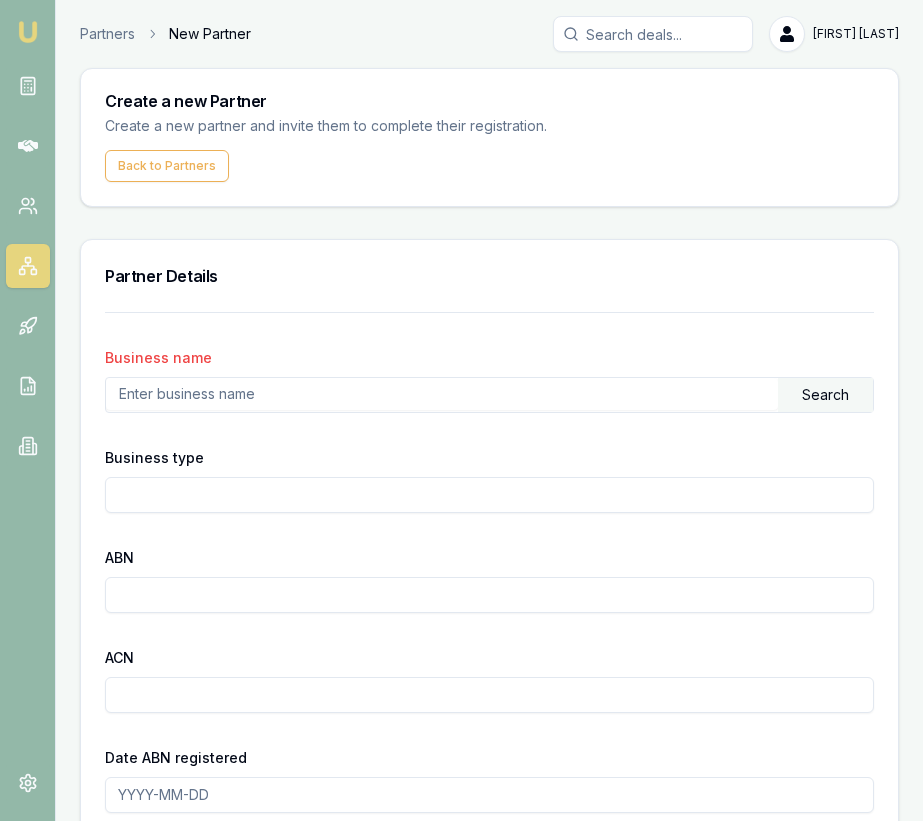 click at bounding box center (442, 394) 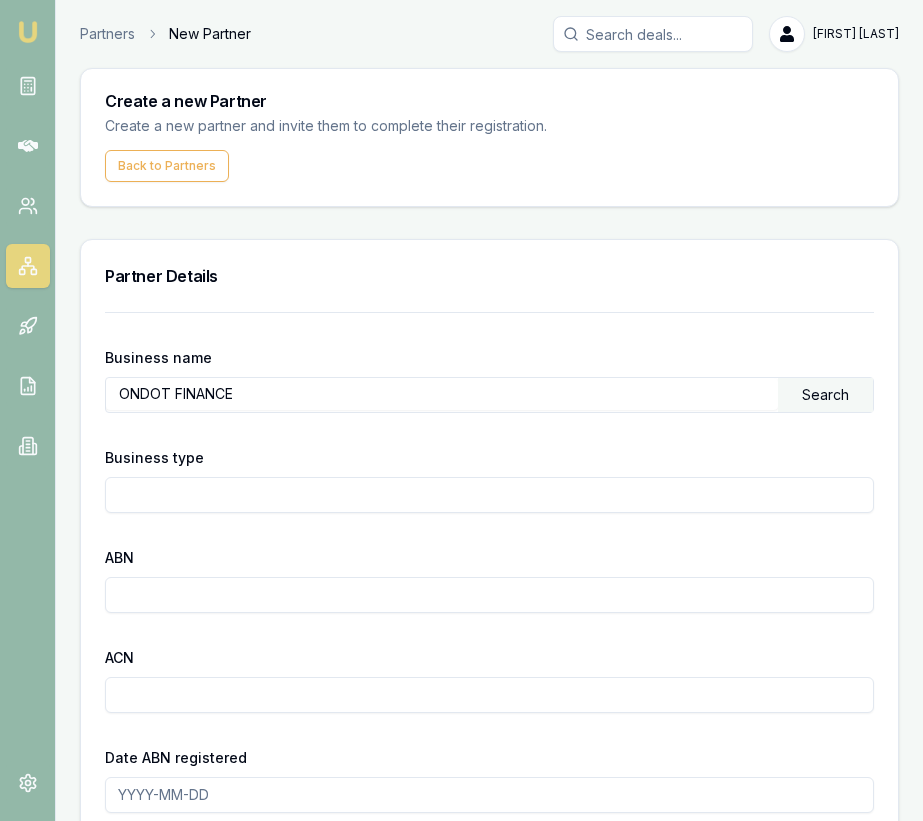 click on "Search" at bounding box center (825, 395) 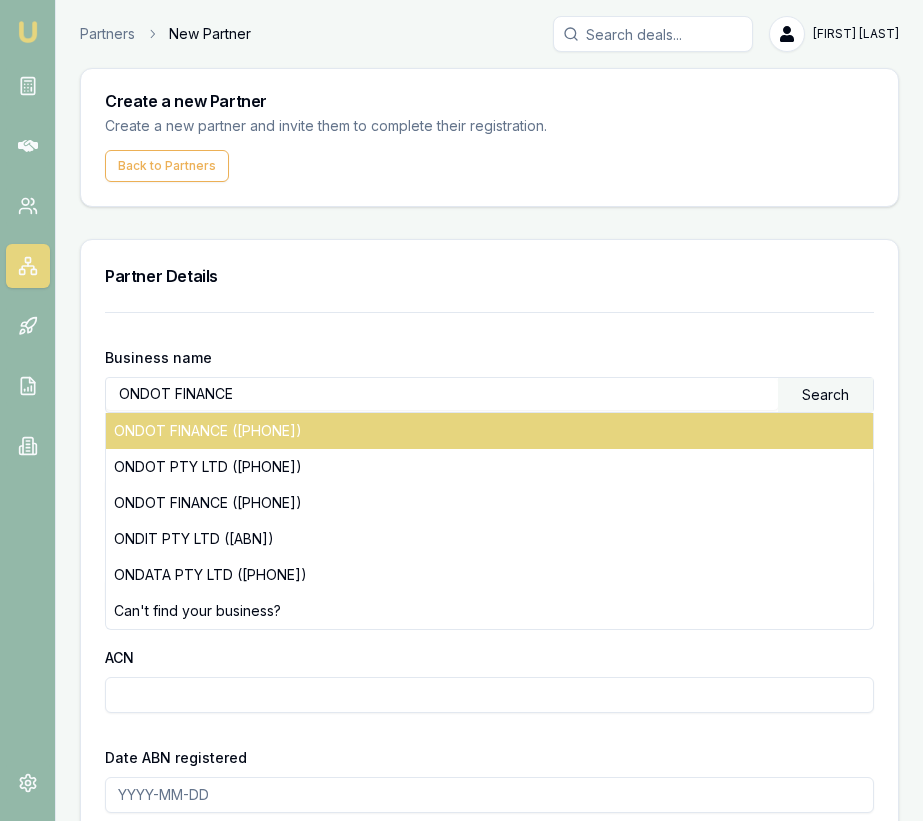 click on "ONDOT FINANCE (49677754639)" at bounding box center (489, 431) 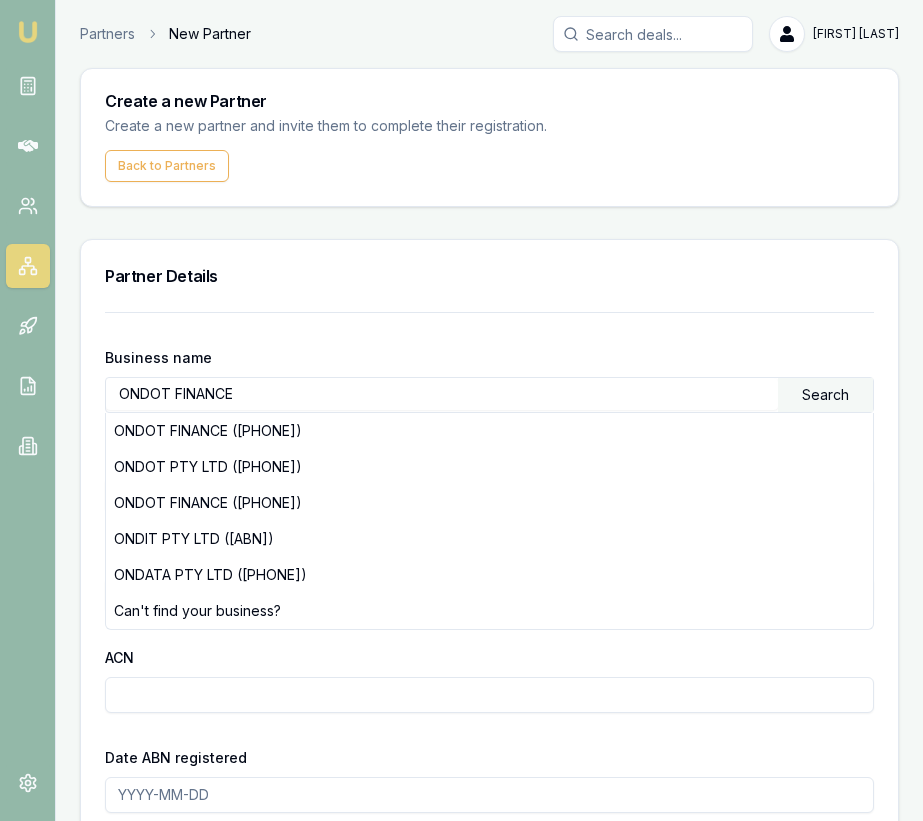 type on "VK FINANCIAL SERVICES PTY LTD" 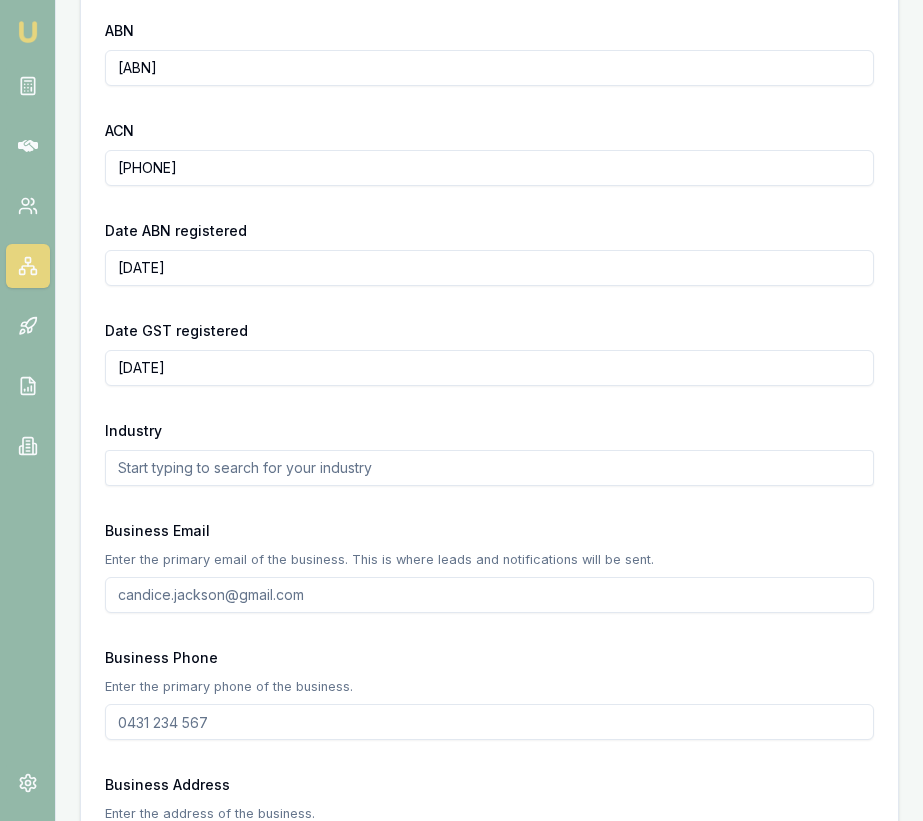 scroll, scrollTop: 529, scrollLeft: 0, axis: vertical 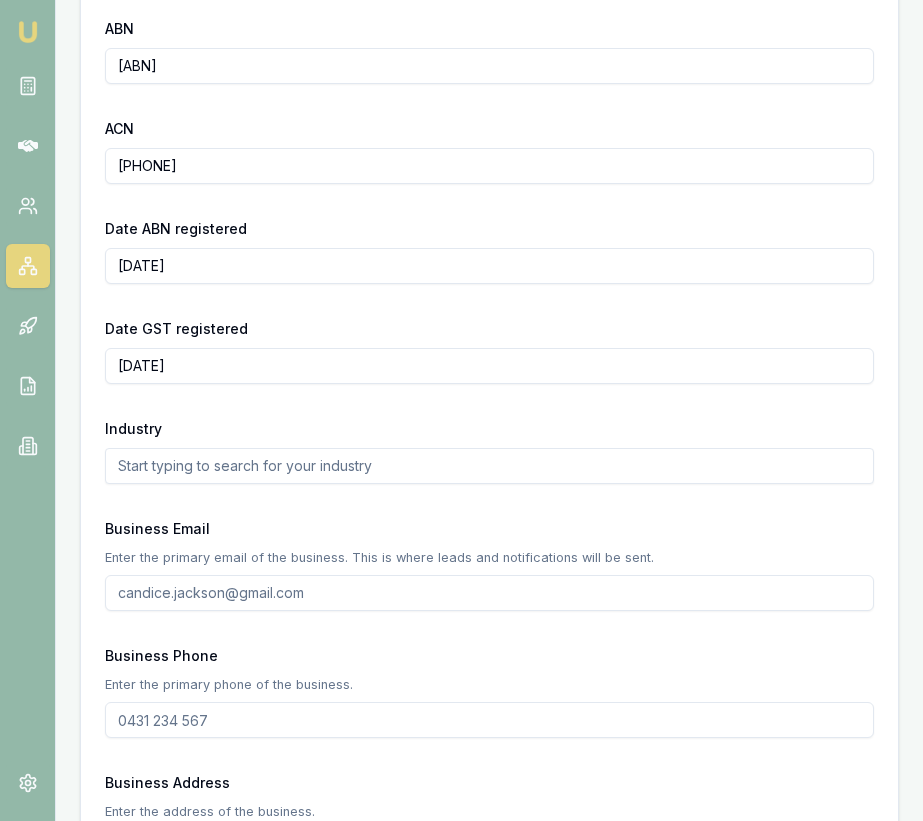 click on "Business Email" at bounding box center [489, 593] 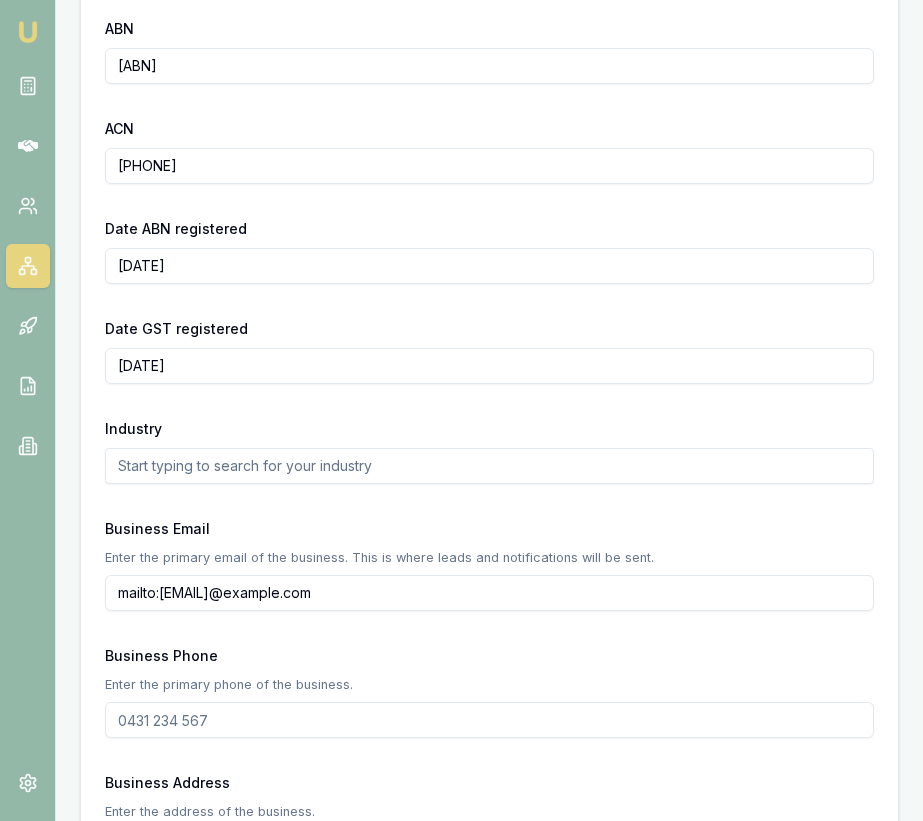 drag, startPoint x: 164, startPoint y: 595, endPoint x: 79, endPoint y: 594, distance: 85.00588 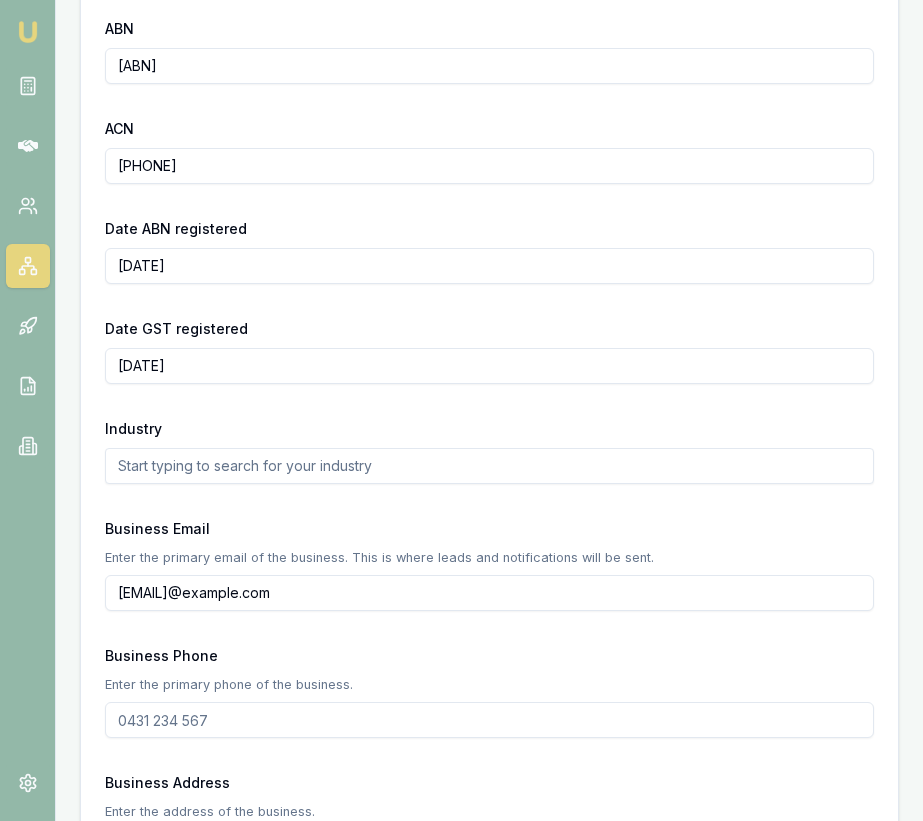 type on "jaspreet@ondotfinance.com.au" 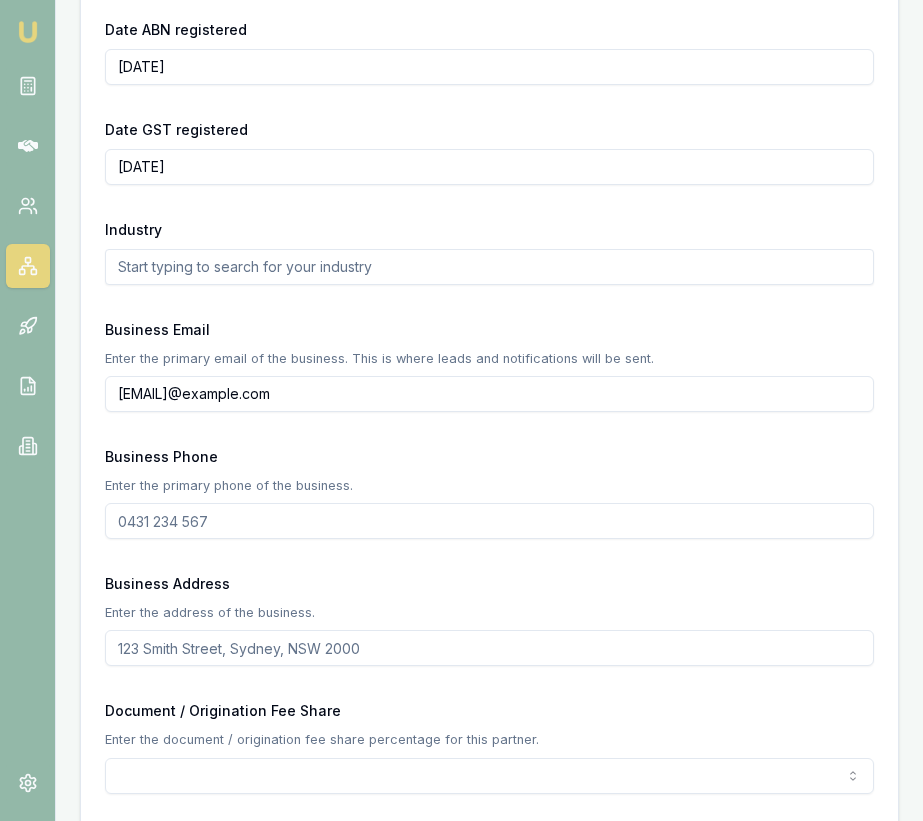 scroll, scrollTop: 791, scrollLeft: 0, axis: vertical 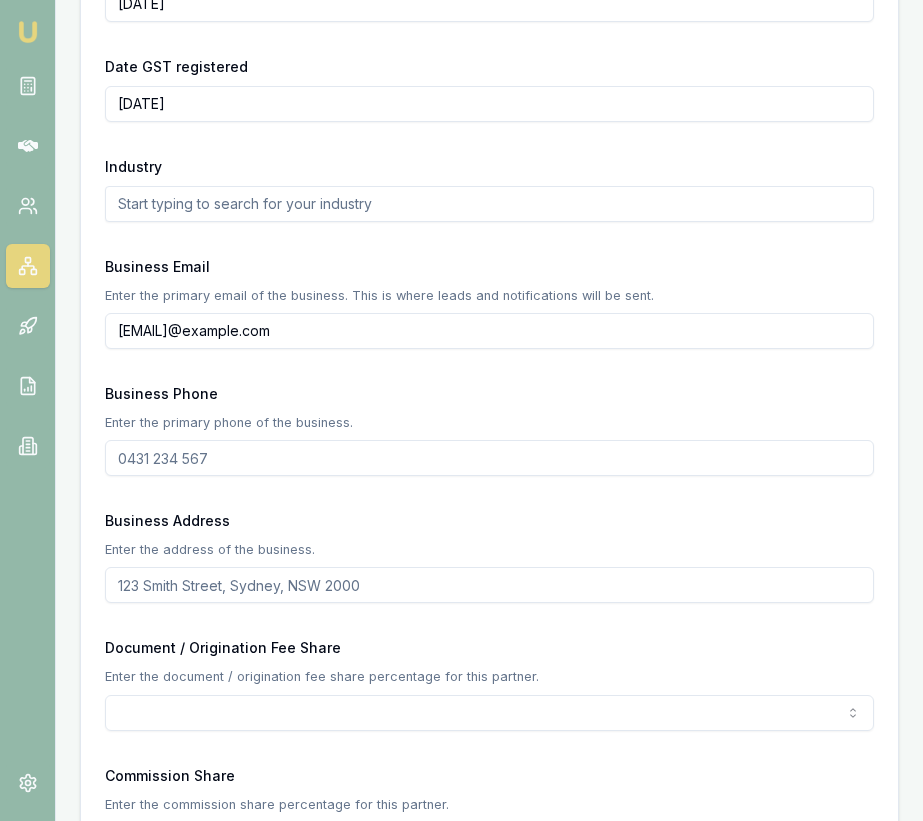 click on "Business Phone" at bounding box center [489, 458] 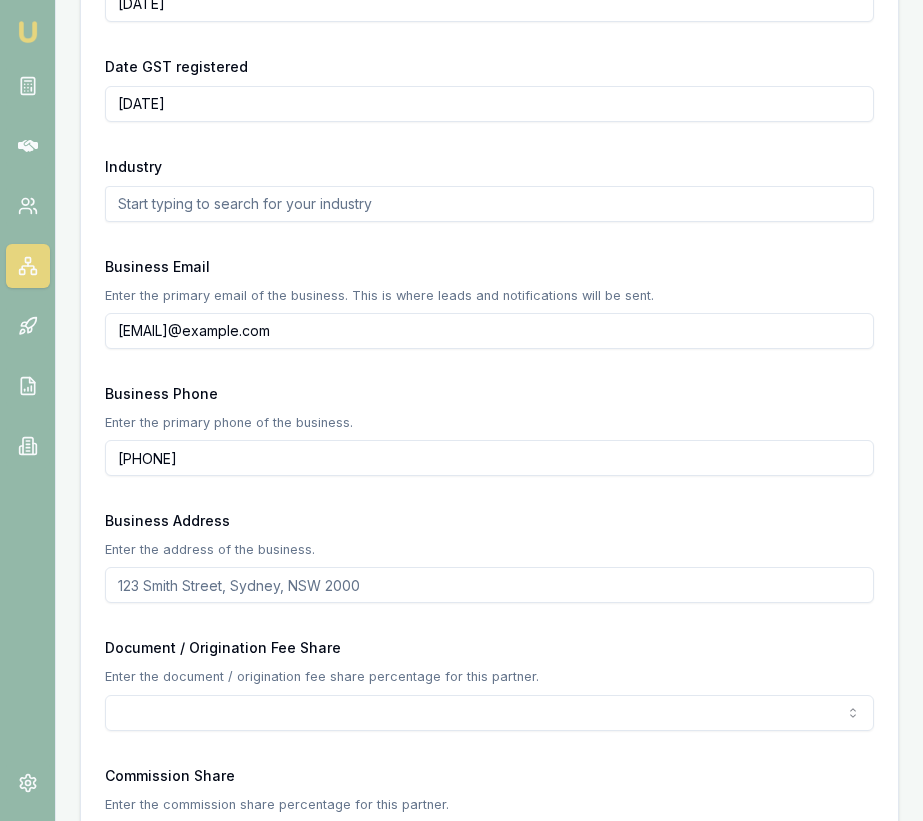 click on "6143 004 0828" at bounding box center [489, 458] 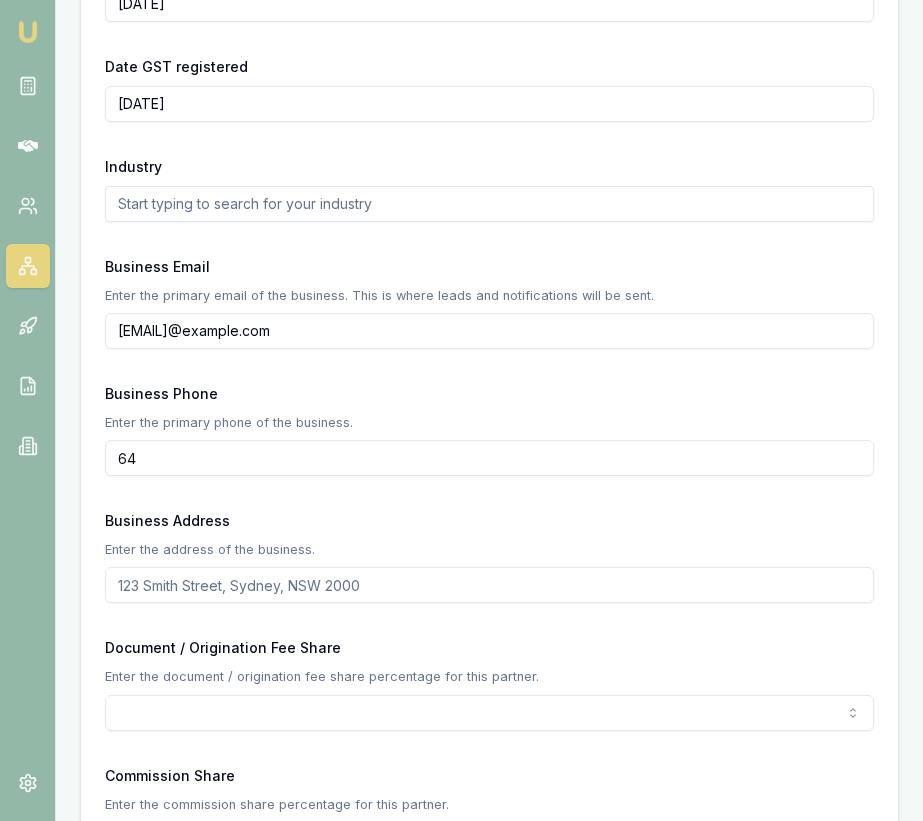 type on "6" 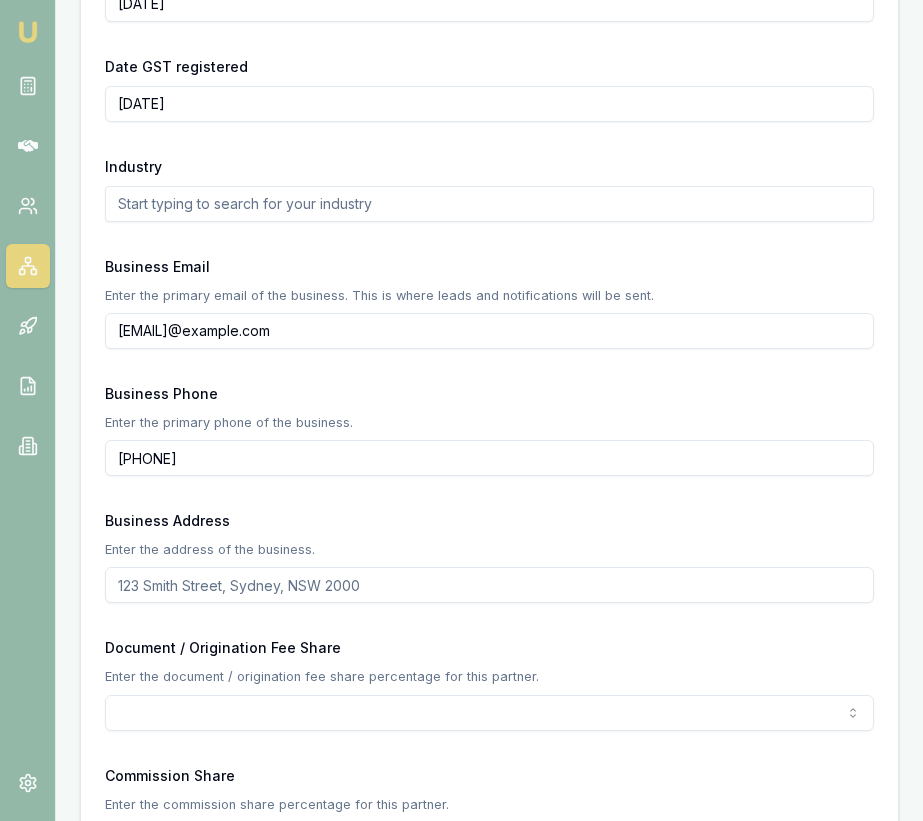 type on "0430 040 828" 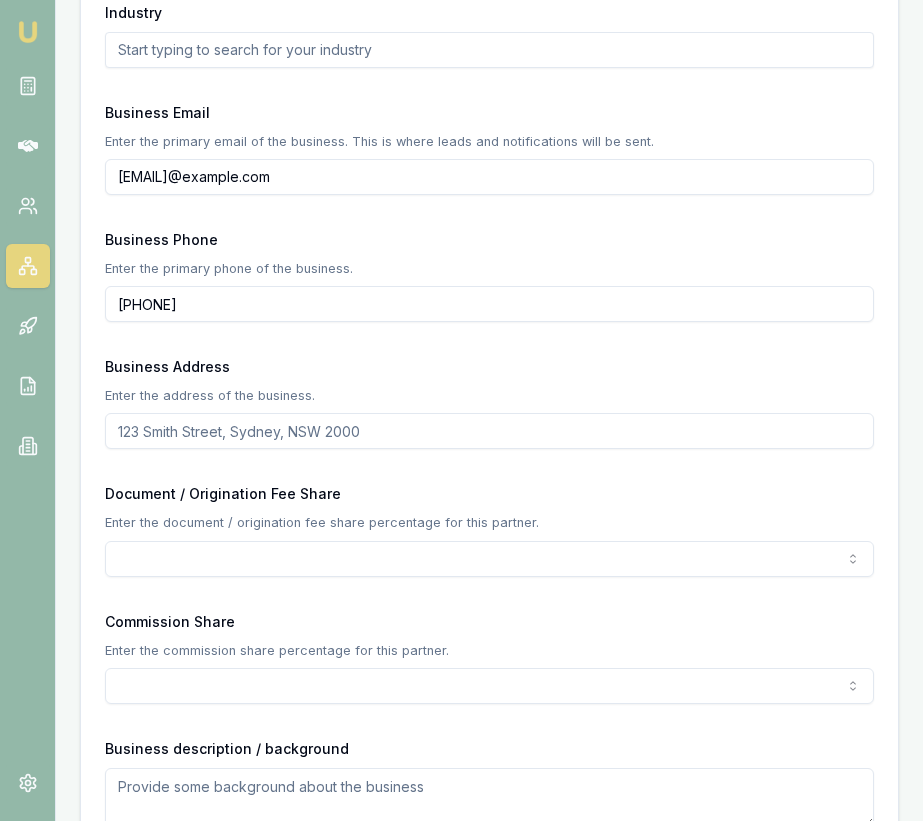 scroll, scrollTop: 1098, scrollLeft: 0, axis: vertical 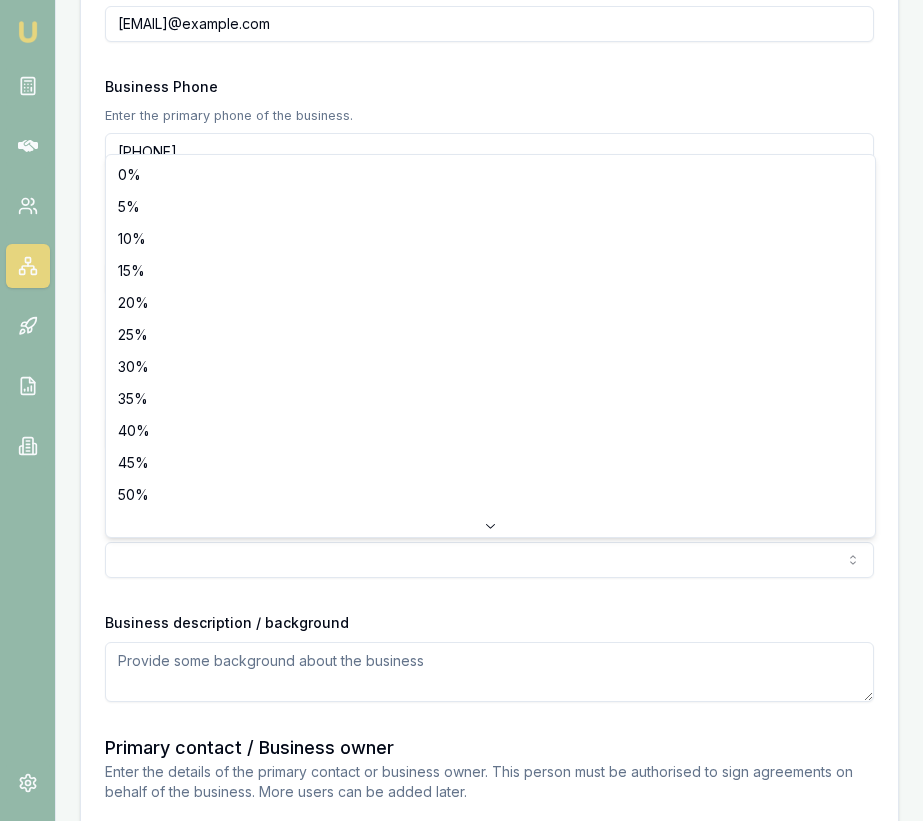 click on "Emu Broker Partners New Partner Eujin Ooi Toggle Menu Create a new Partner Create a new partner and invite them to complete their registration. Back to Partners Partner Details Business name VK FINANCIAL SERVICES PTY LTD Search Business type Australian Private Company ABN 49677754639 ACN 677754639 Date ABN registered 2024-05-29 Date GST registered 2024-05-29 Industry Business Email Enter the primary email of the business. This is where leads and notifications will be sent. jaspreet@ondotfinance.com.au Business Phone Enter the primary phone of the business. 0430 040 828 Business Address Enter the address of the business. Business address is required Document / Origination Fee Share Enter the document / origination fee share percentage for this partner. 0% 5% 10% 15% 20% 25% 30% 35% 40% 45% 50% 55% 60% 65% 70% 75% 80% 85% 90% 95% 100% Commission Share Enter the commission share percentage for this partner. 0% 5% 10% 15% 20% 25% 30% 35% 40% 45% 50% 55% 60% 65% 70% 75% 80% 85% 90% 95% 100% First name * Email" at bounding box center [461, -688] 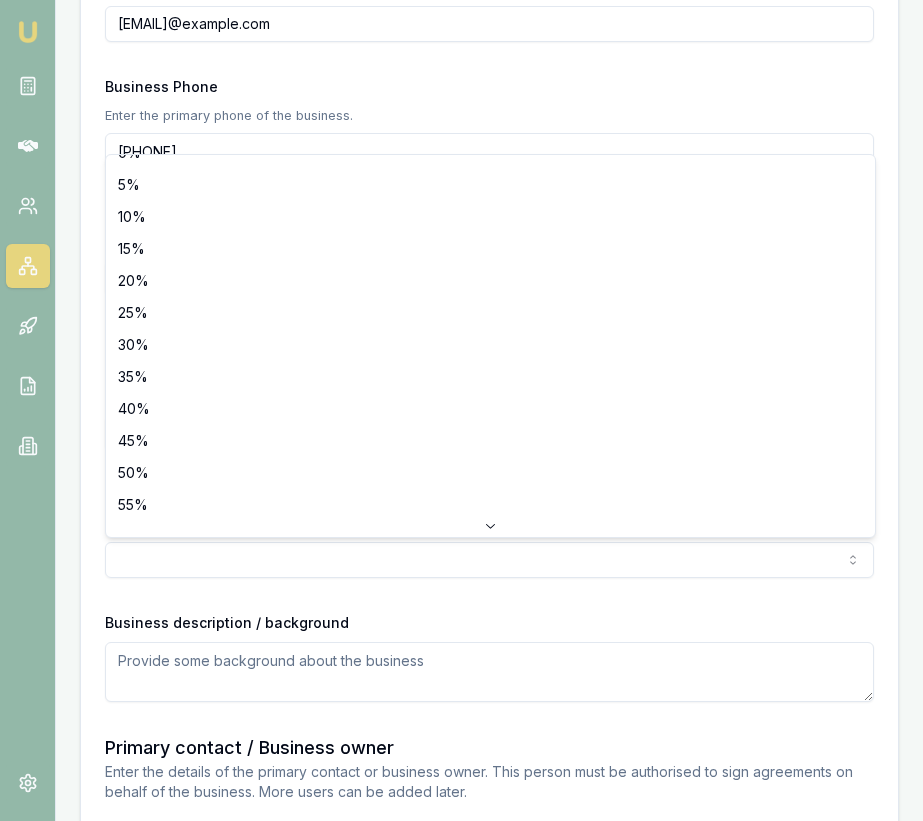 scroll, scrollTop: 0, scrollLeft: 0, axis: both 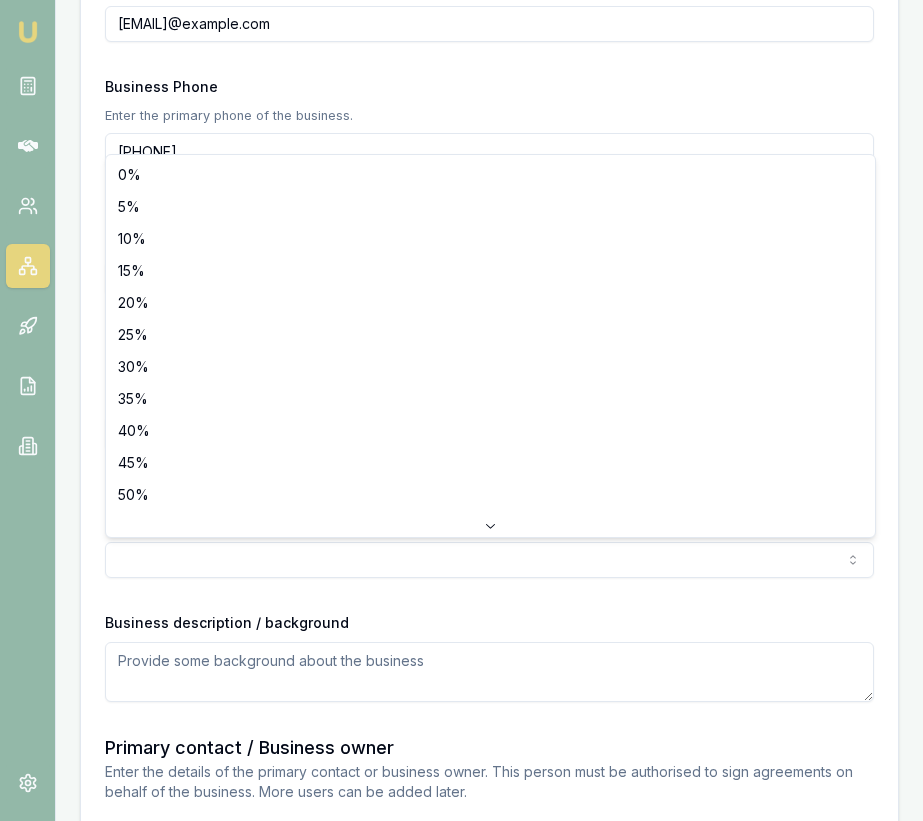 select on "50" 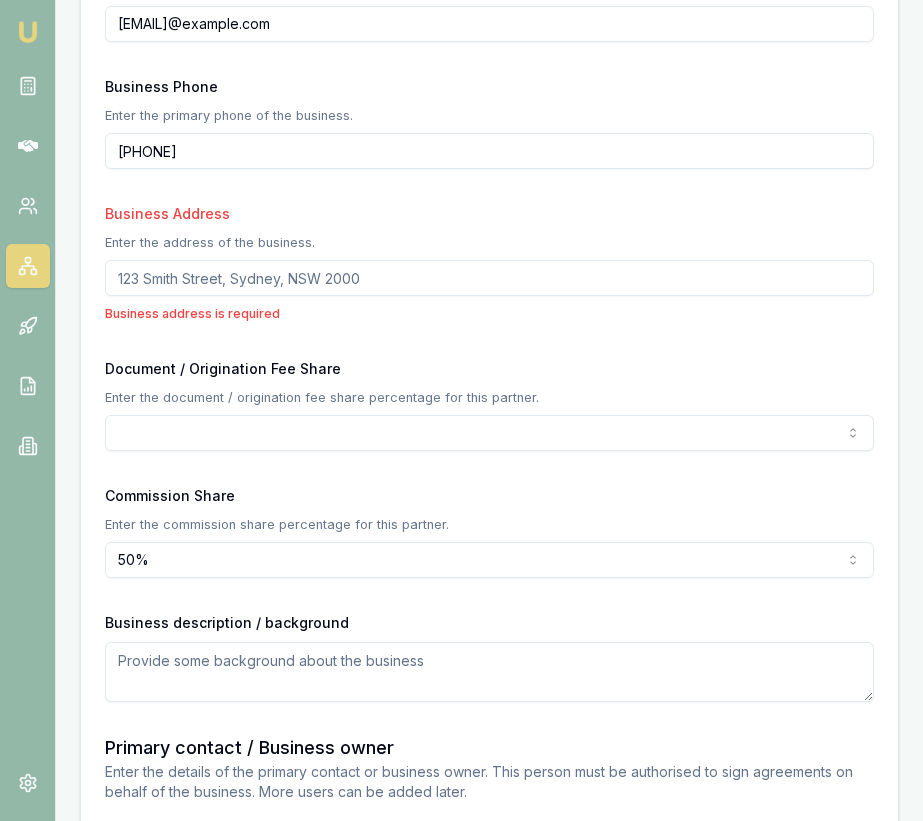 click on "Emu Broker Partners New Partner Eujin Ooi Toggle Menu Create a new Partner Create a new partner and invite them to complete their registration. Back to Partners Partner Details Business name VK FINANCIAL SERVICES PTY LTD Search Business type Australian Private Company ABN 49677754639 ACN 677754639 Date ABN registered 2024-05-29 Date GST registered 2024-05-29 Industry Business Email Enter the primary email of the business. This is where leads and notifications will be sent. jaspreet@ondotfinance.com.au Business Phone Enter the primary phone of the business. 0430 040 828 Business Address Enter the address of the business. Business address is required Document / Origination Fee Share Enter the document / origination fee share percentage for this partner. 0% 5% 10% 15% 20% 25% 30% 35% 40% 45% 50% 55% 60% 65% 70% 75% 80% 85% 90% 95% 100% Commission Share Enter the commission share percentage for this partner. 50 % 0% 5% 10% 15% 20% 25% 30% 35% 40% 45% 50% 55% 60% 65% 70% 75% 80% 85% 90% 95% 100% First name * Email" at bounding box center [461, -688] 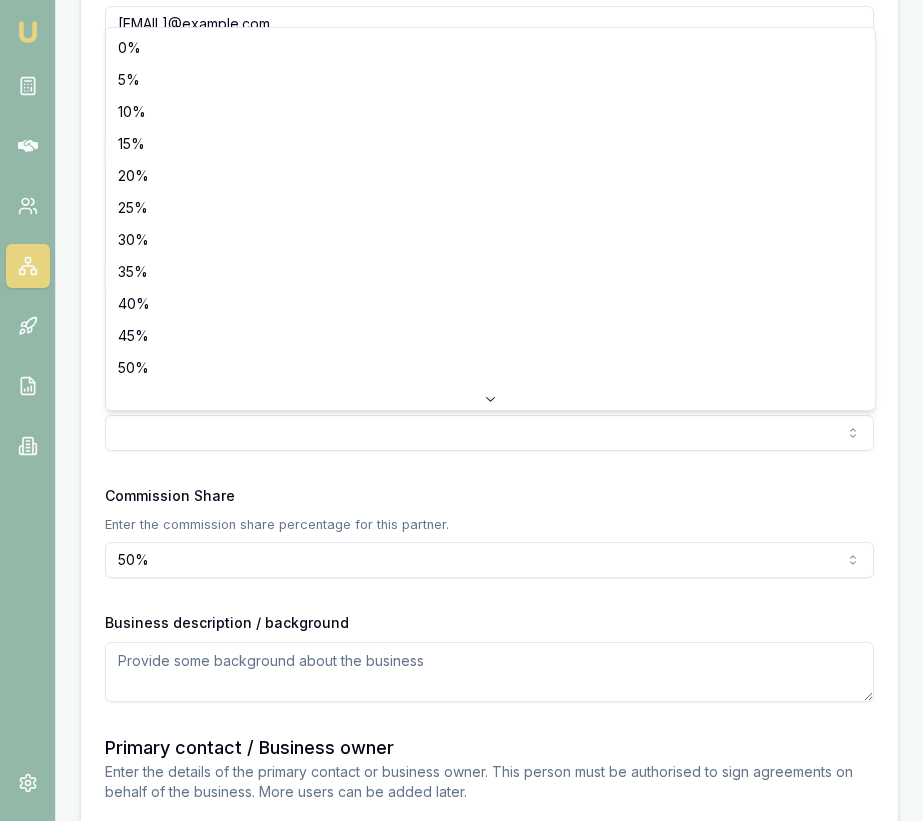 select on "50" 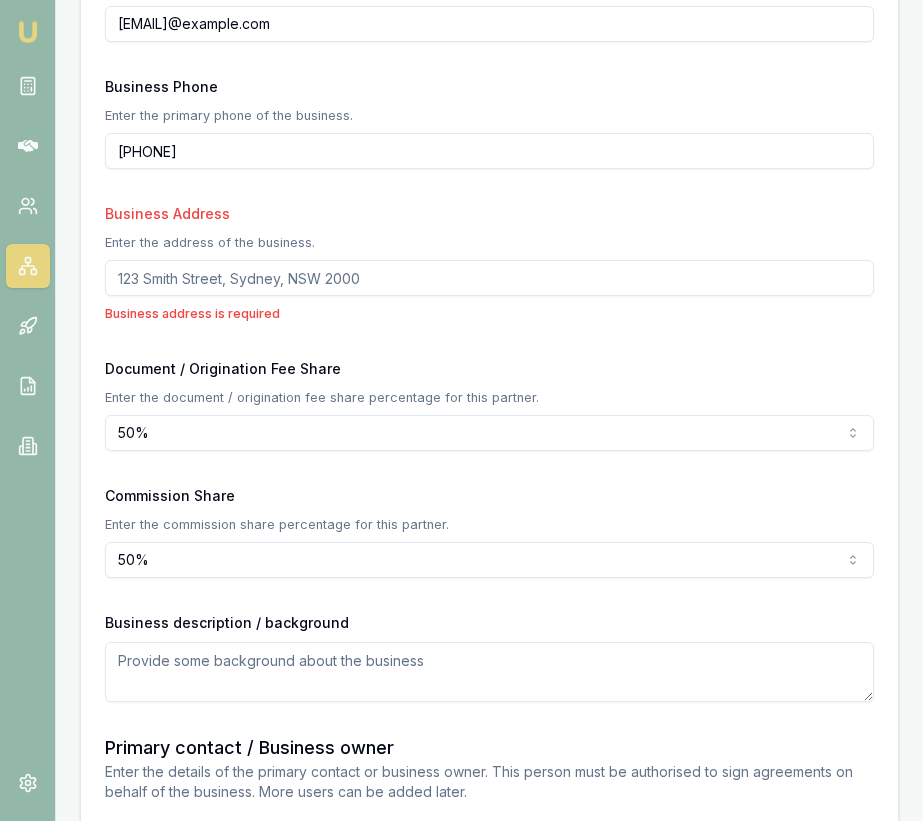 click on "Business name VK FINANCIAL SERVICES PTY LTD Search Business type Australian Private Company ABN 49677754639 ACN 677754639 Date ABN registered 2024-05-29 Date GST registered 2024-05-29 Industry Business Email Enter the primary email of the business. This is where leads and notifications will be sent. jaspreet@ondotfinance.com.au Business Phone Enter the primary phone of the business. 0430 040 828 Business Address Enter the address of the business. Business address is required Document / Origination Fee Share Enter the document / origination fee share percentage for this partner. 50 % 0% 5% 10% 15% 20% 25% 30% 35% 40% 45% 50% 55% 60% 65% 70% 75% 80% 85% 90% 95% 100% Commission Share Enter the commission share percentage for this partner. 50 % 0% 5% 10% 15% 20% 25% 30% 35% 40% 45% 50% 55% 60% 65% 70% 75% 80% 85% 90% 95% 100% Business description / background Primary contact / Business owner First name * Last name * Email Phone Please correct the highlighted fields before submitting. Create Partner" at bounding box center [489, 296] 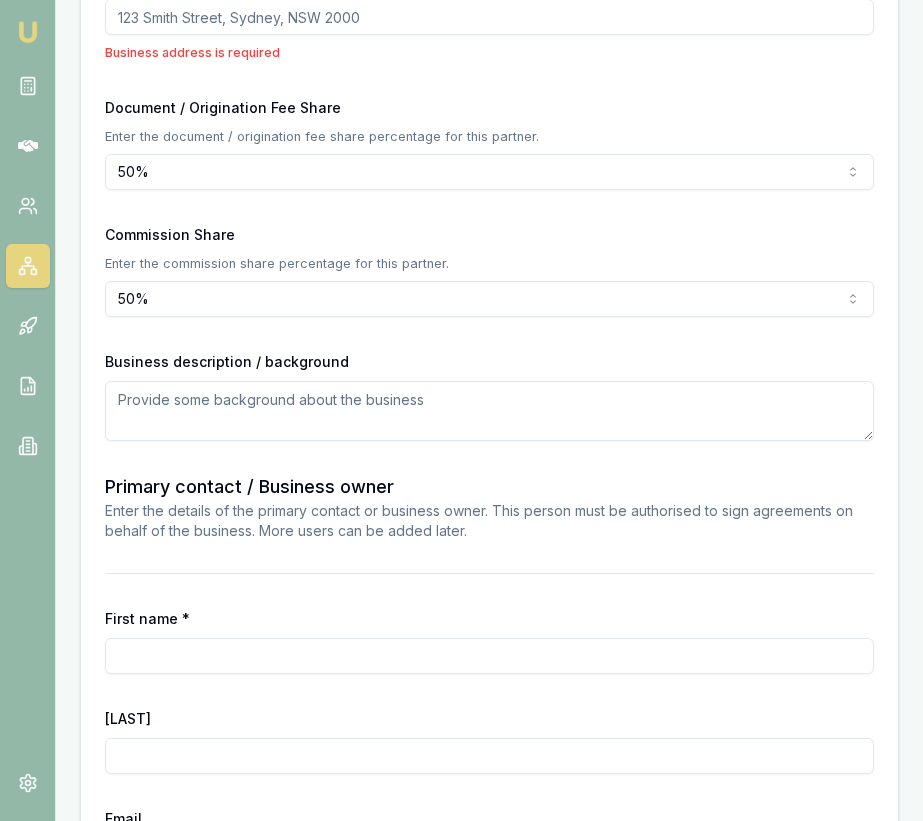 scroll, scrollTop: 1364, scrollLeft: 0, axis: vertical 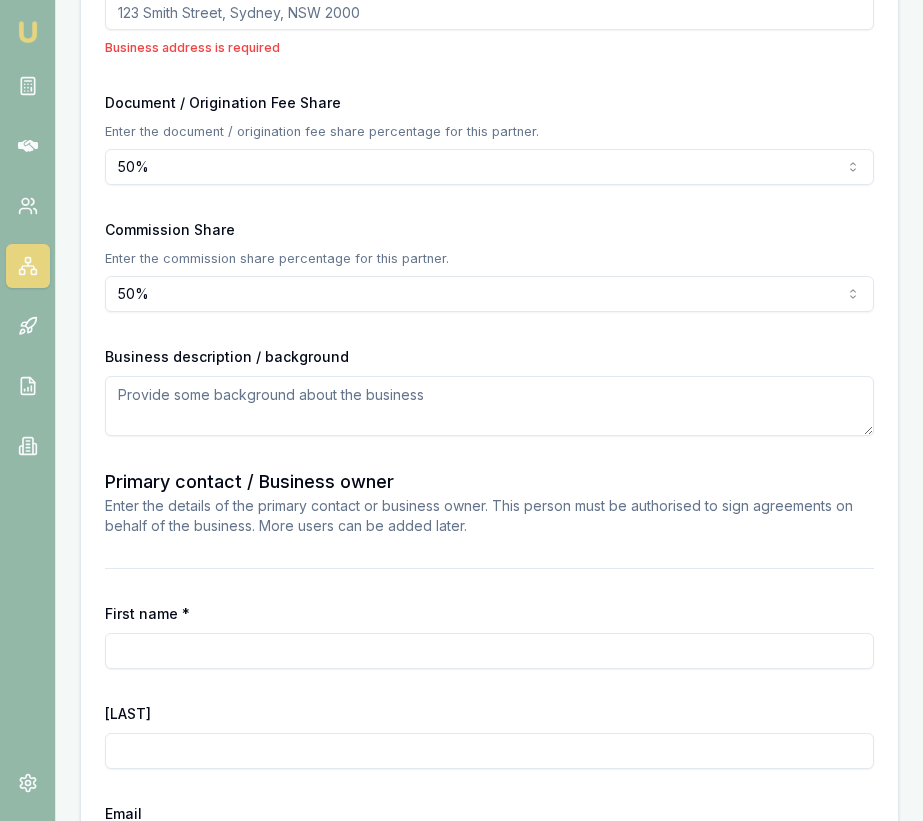 click on "First name *" at bounding box center [489, 651] 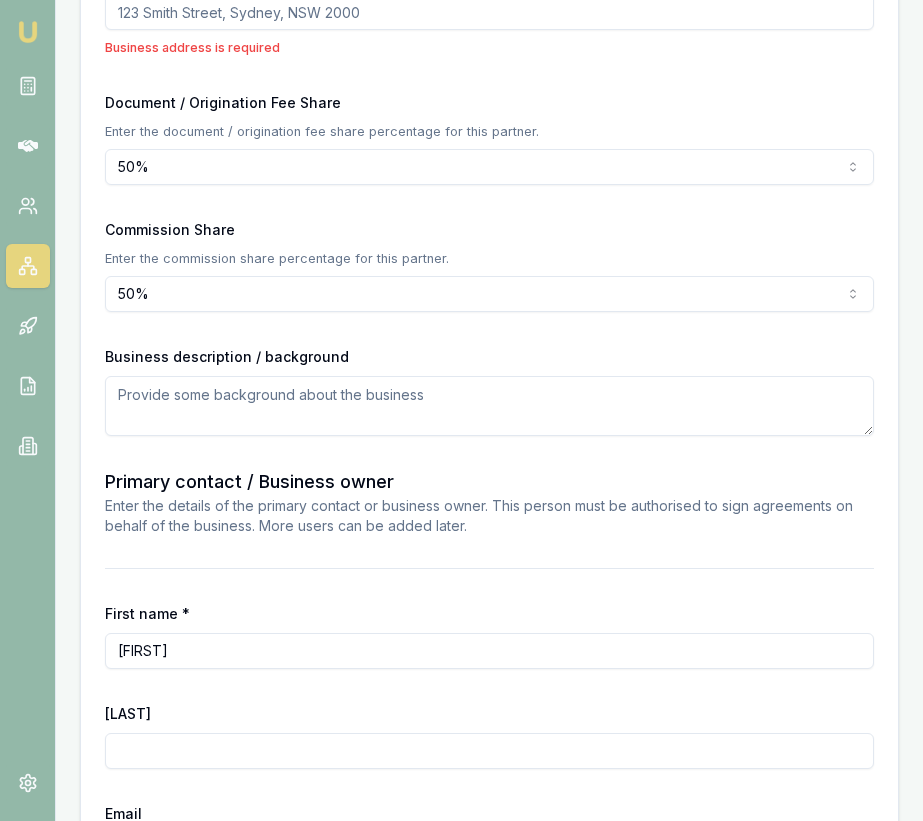 type on "Jaspreet" 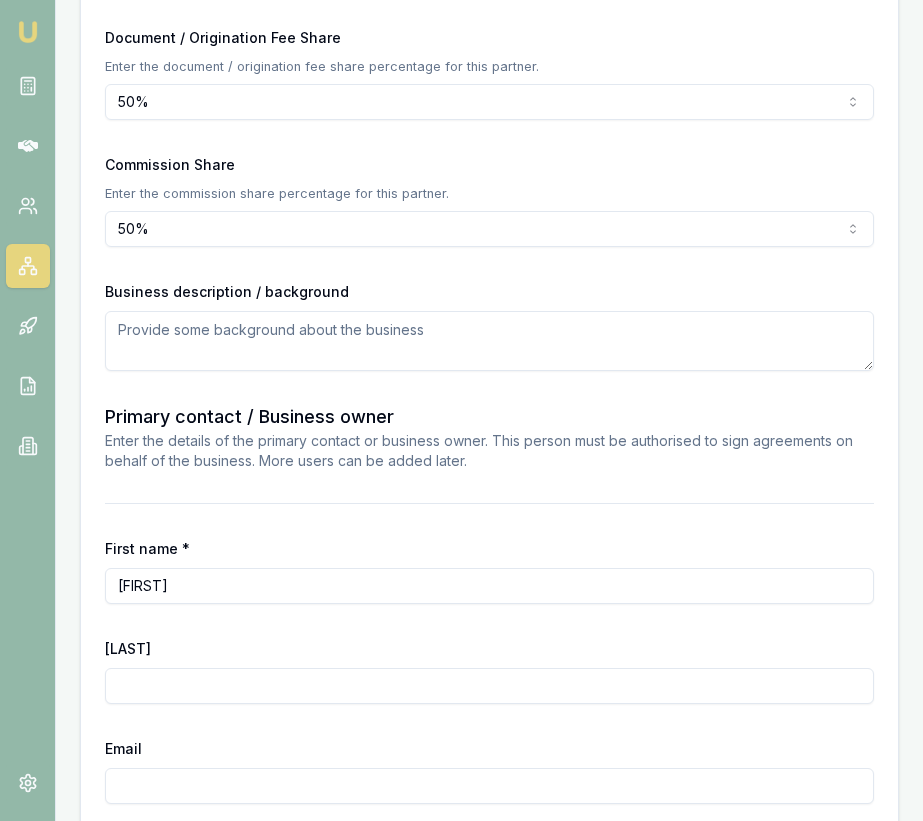 scroll, scrollTop: 1505, scrollLeft: 0, axis: vertical 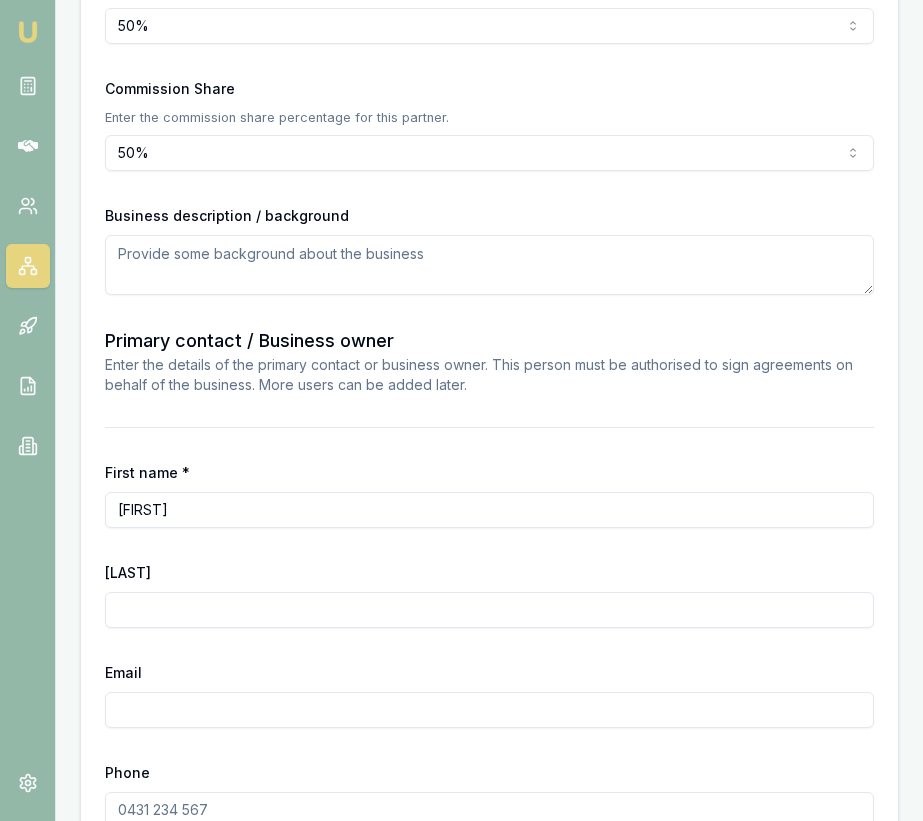 click on "Last name *" at bounding box center (489, 610) 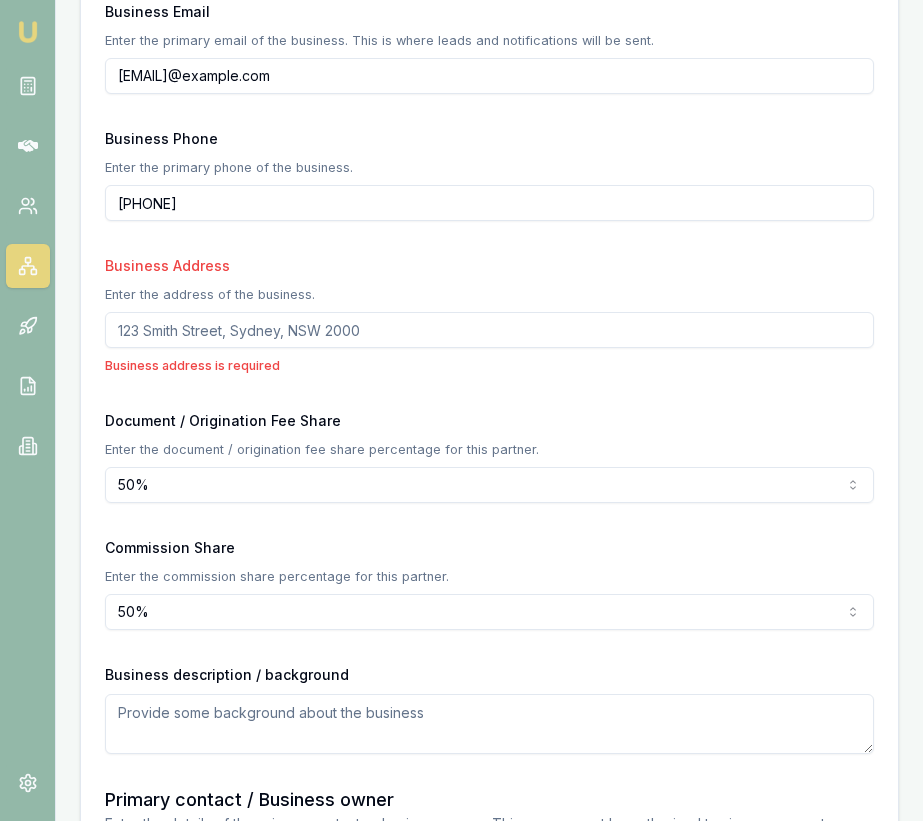 scroll, scrollTop: 1000, scrollLeft: 0, axis: vertical 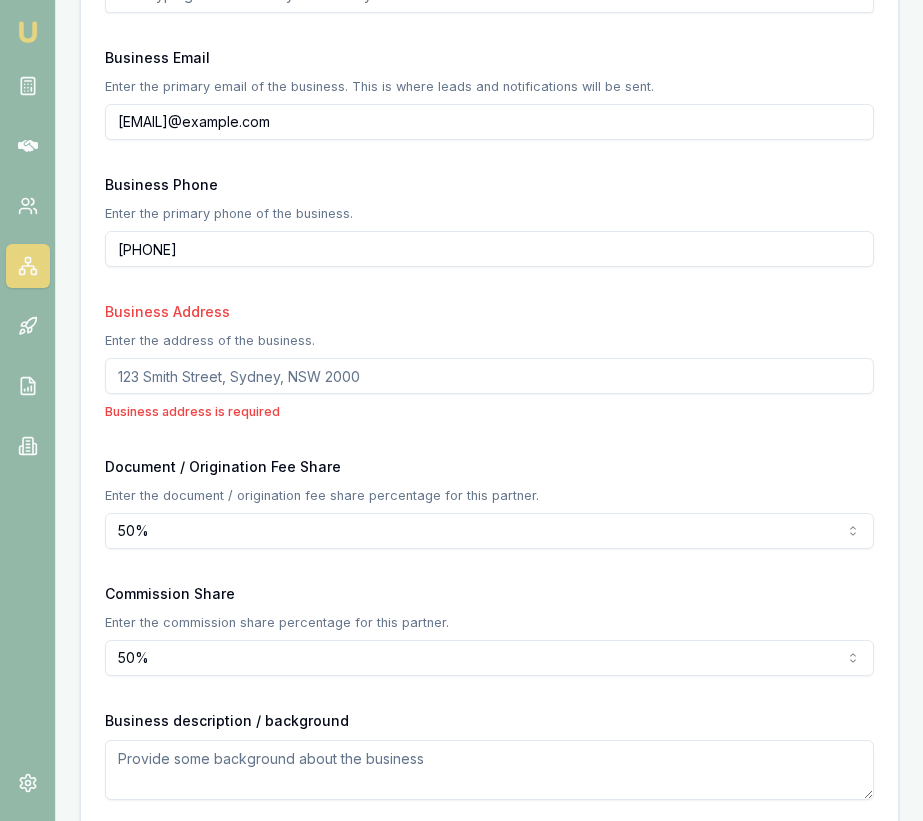 type on "Sawhney" 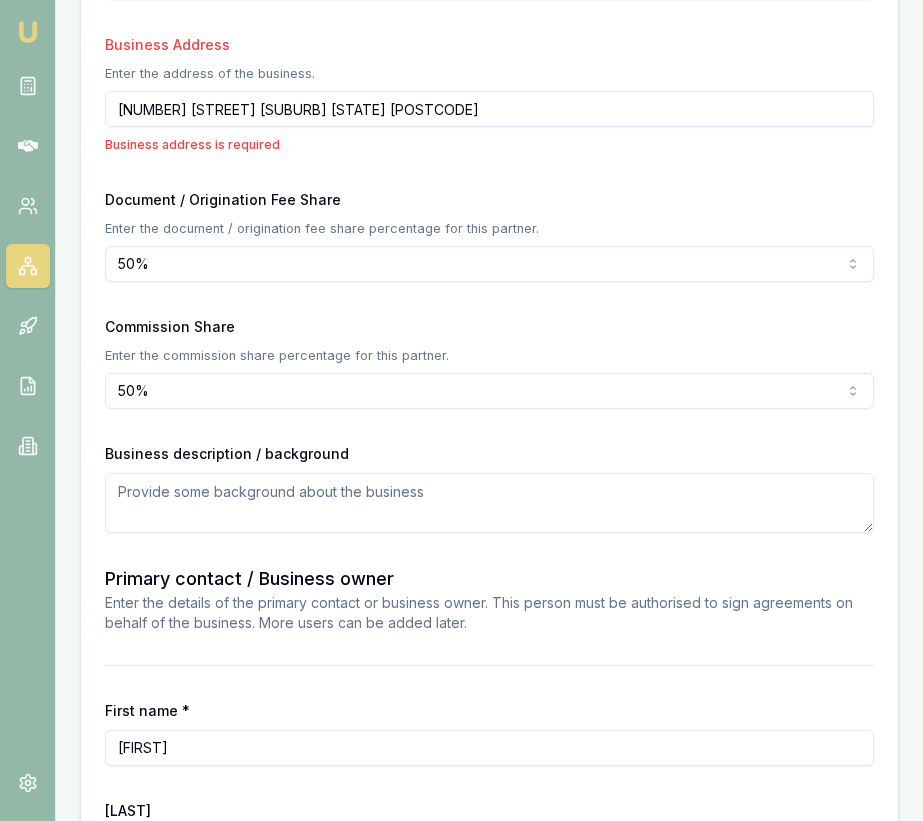 scroll, scrollTop: 1275, scrollLeft: 0, axis: vertical 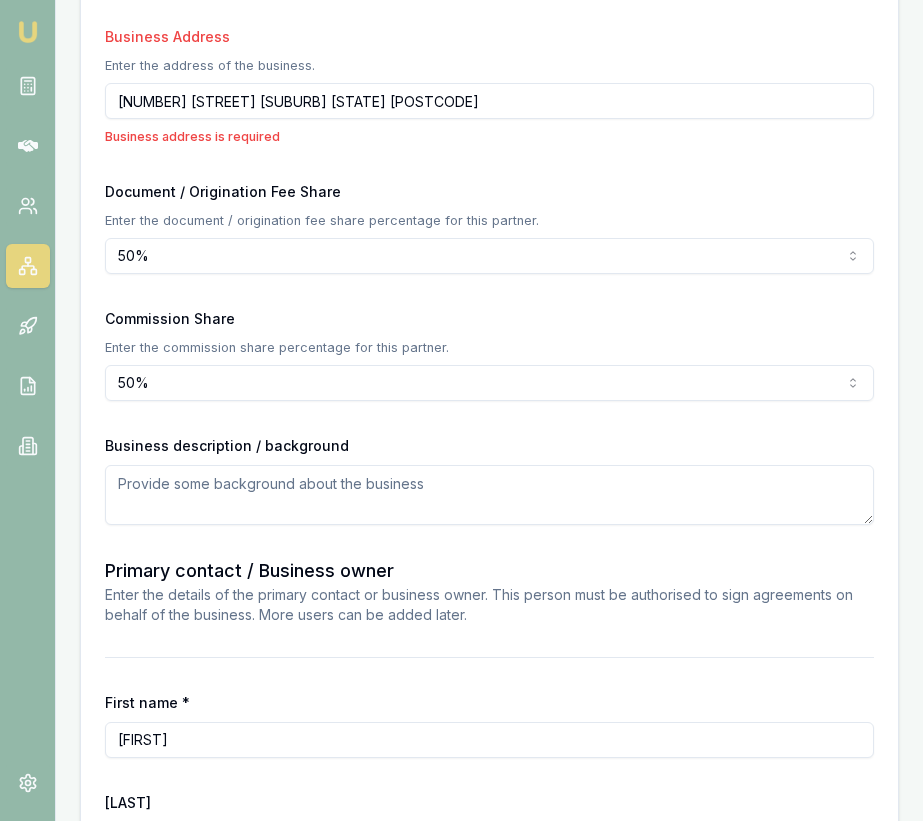 type on "6 zlatan way fraser rise vic 3336" 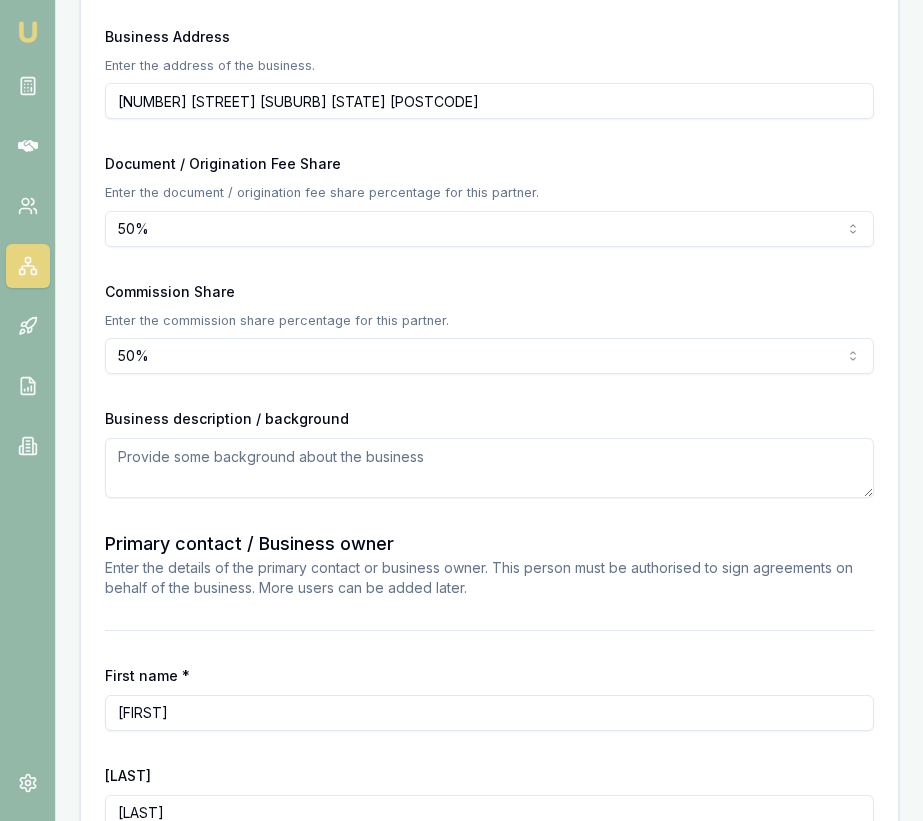 click on "Document / Origination Fee Share Enter the document / origination fee share percentage for this partner. 50 % 0% 5% 10% 15% 20% 25% 30% 35% 40% 45% 50% 55% 60% 65% 70% 75% 80% 85% 90% 95% 100%" at bounding box center (489, 198) 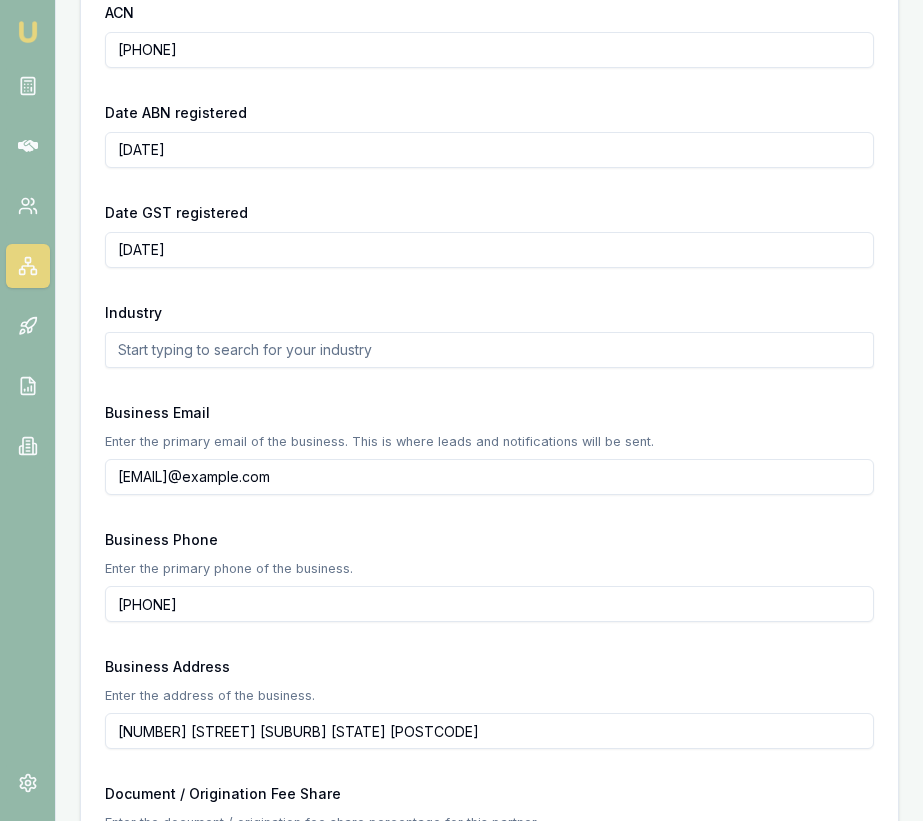 scroll, scrollTop: 661, scrollLeft: 0, axis: vertical 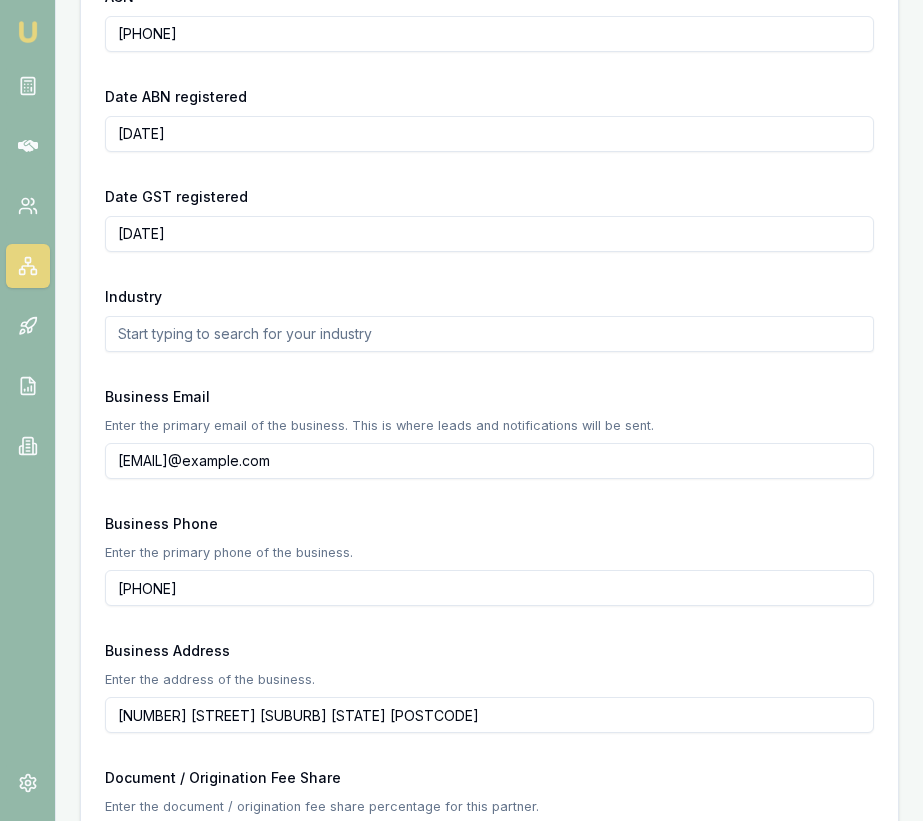 click on "jaspreet@ondotfinance.com.au" at bounding box center (489, 461) 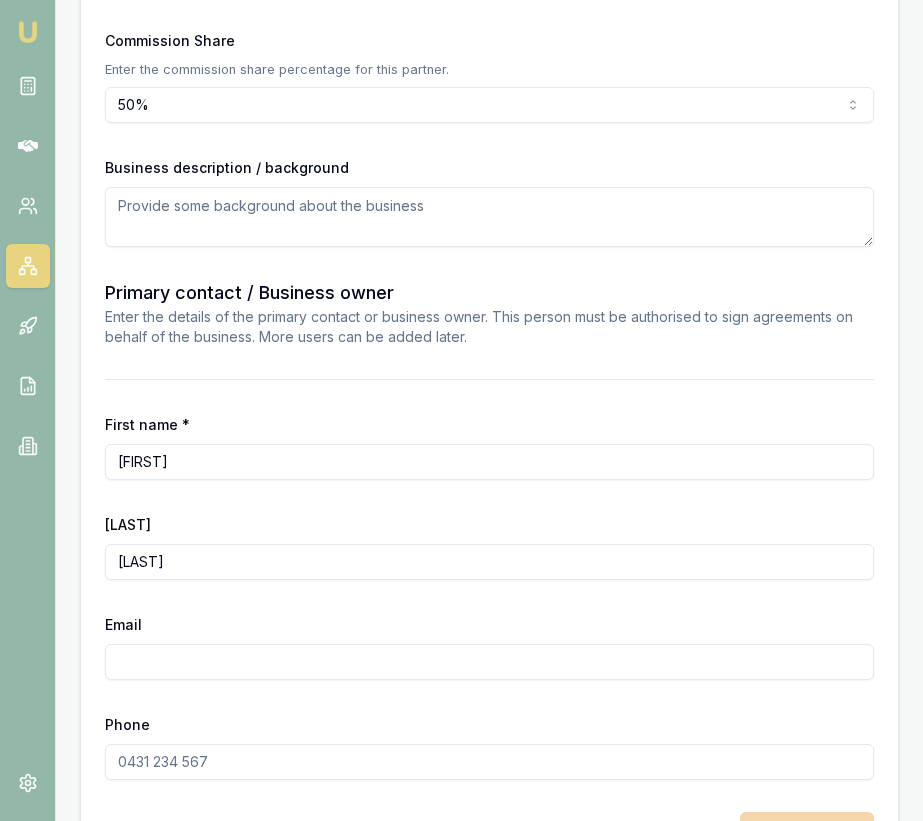 scroll, scrollTop: 1594, scrollLeft: 0, axis: vertical 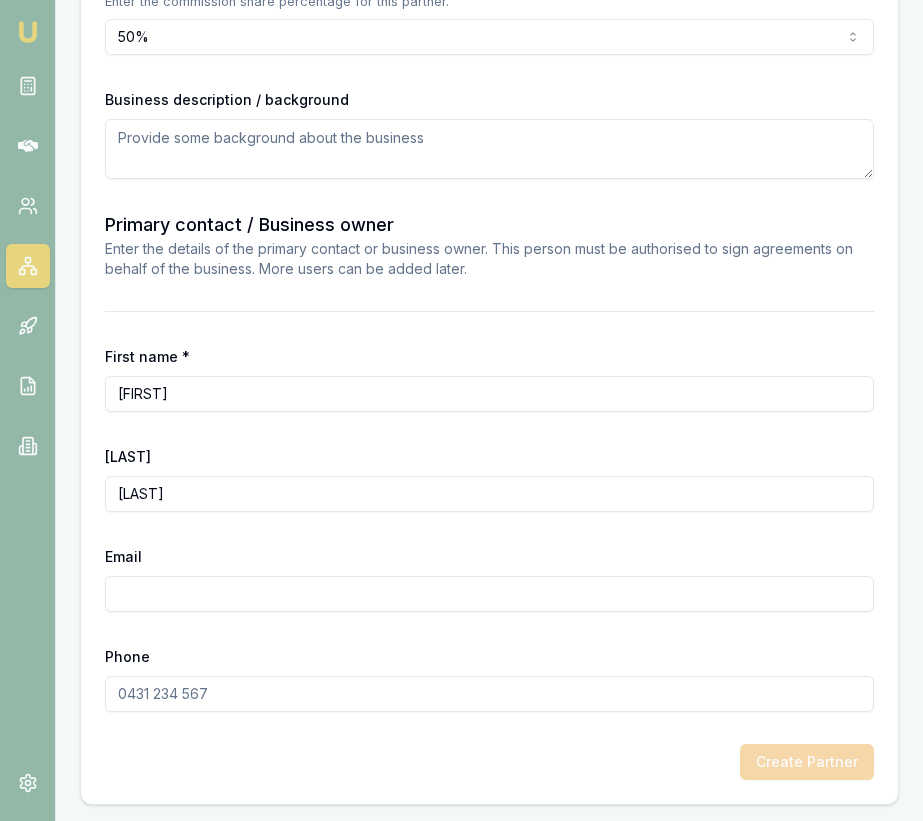 click on "Email" at bounding box center [489, 594] 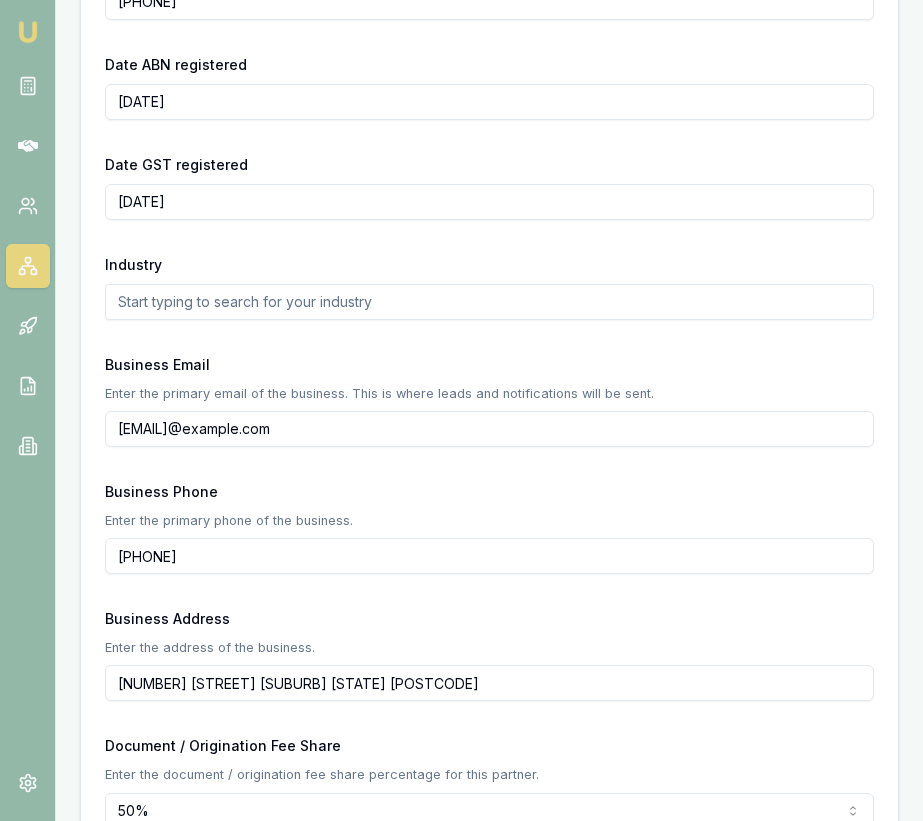 scroll, scrollTop: 705, scrollLeft: 0, axis: vertical 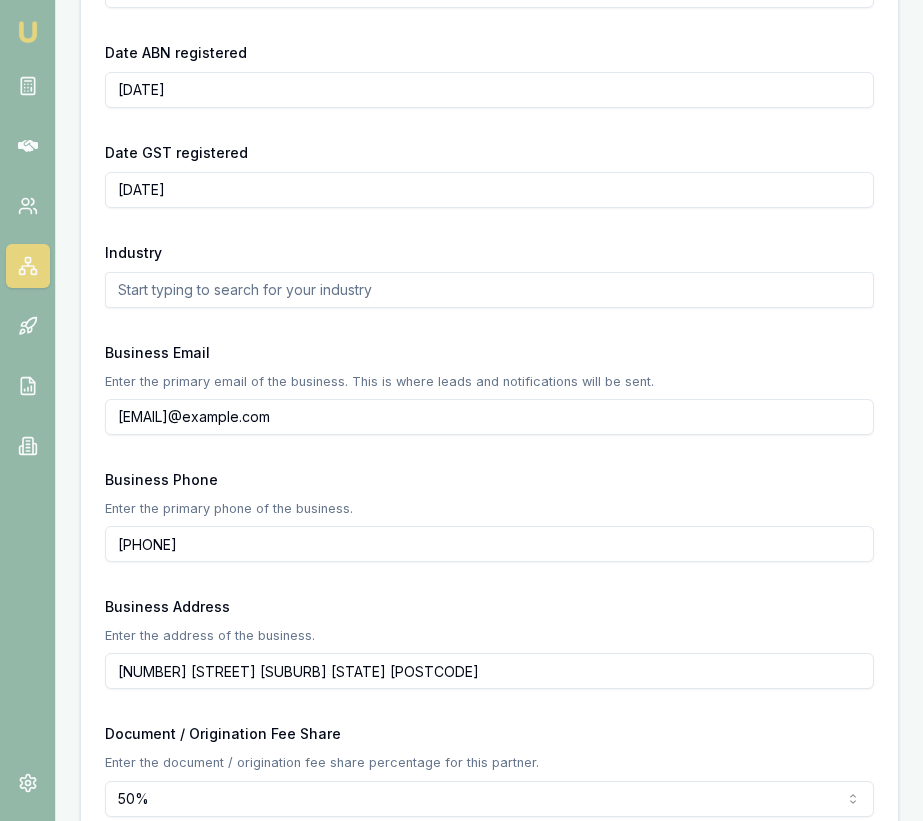type on "jaspreet@ondotfinance.com.au" 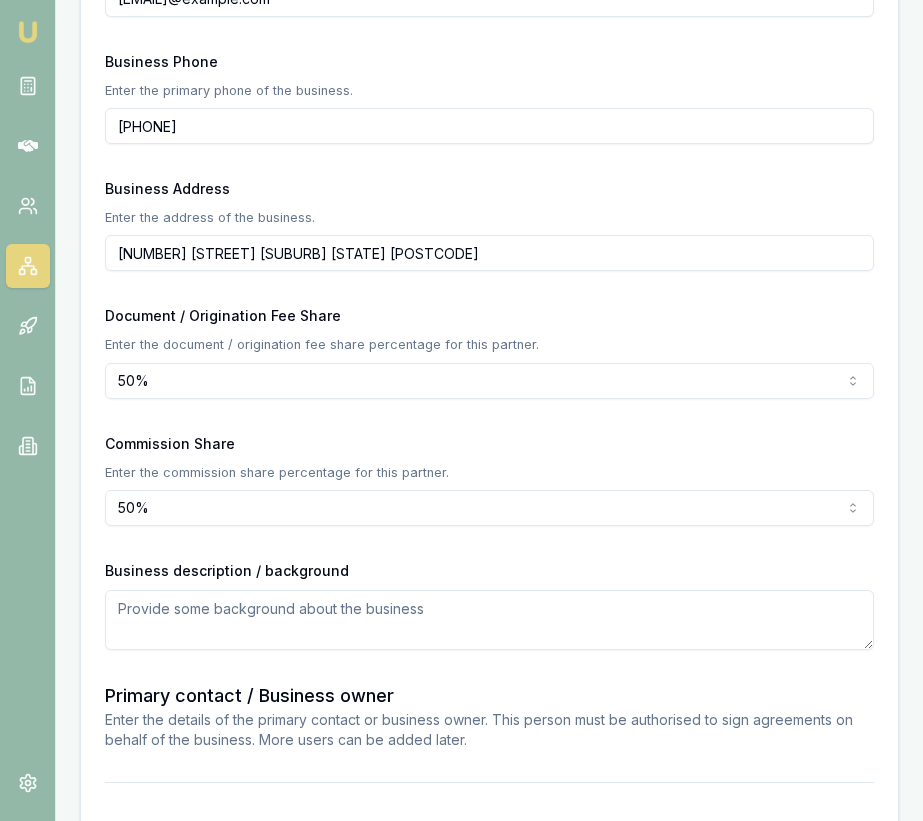 scroll, scrollTop: 1594, scrollLeft: 0, axis: vertical 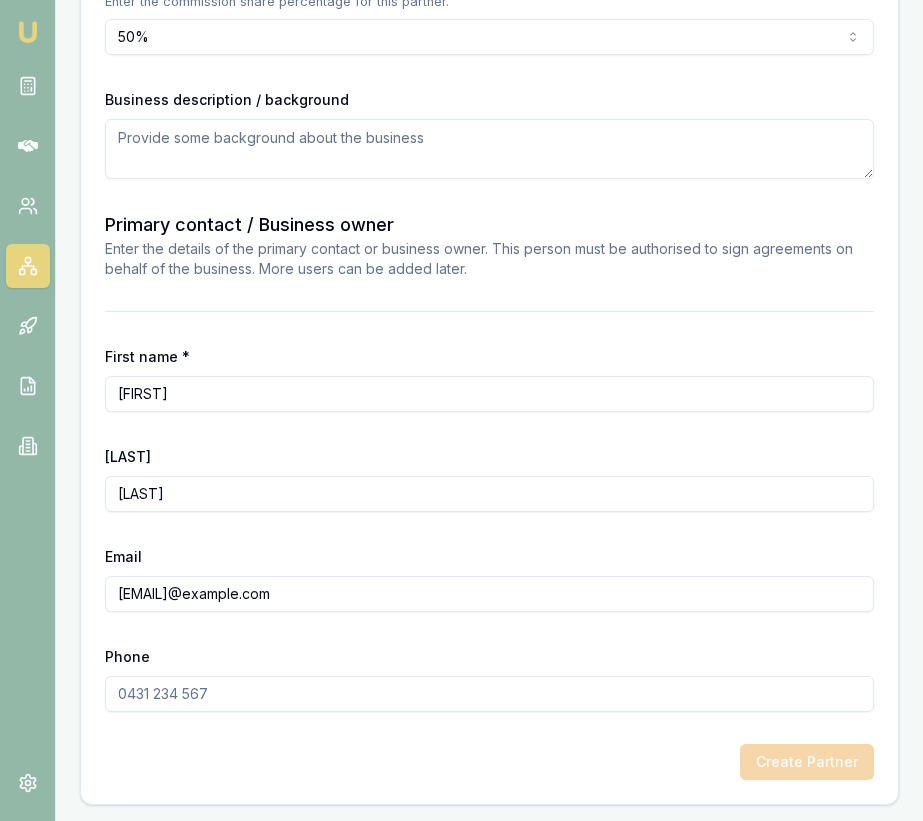 click on "Phone" at bounding box center (489, 694) 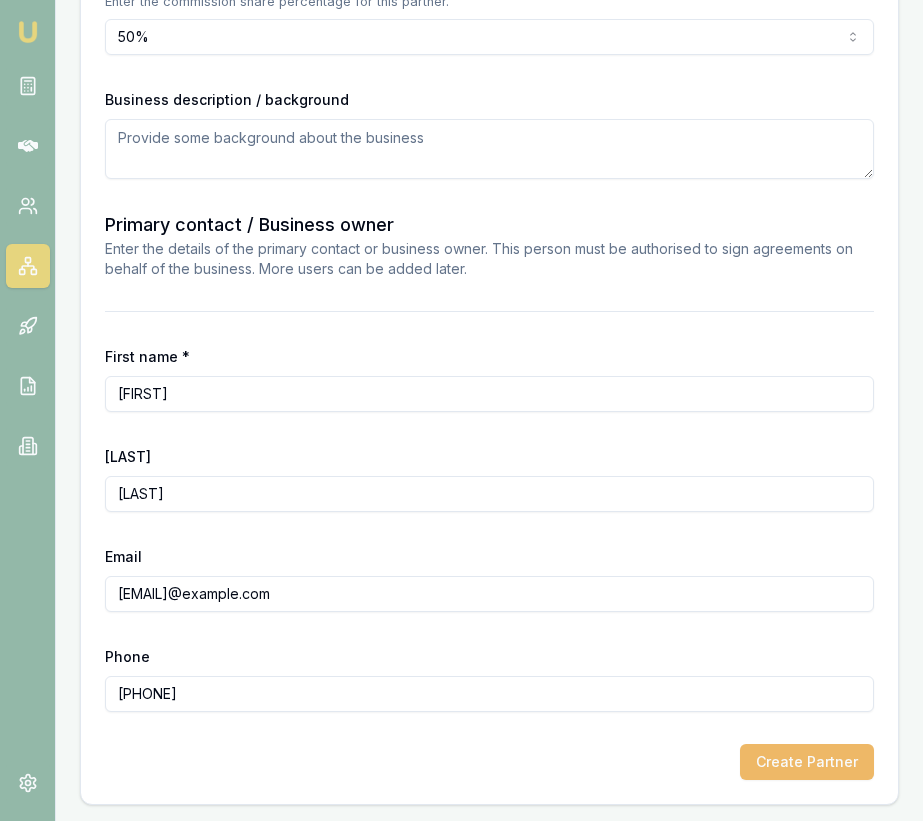 type on "0430 040 828" 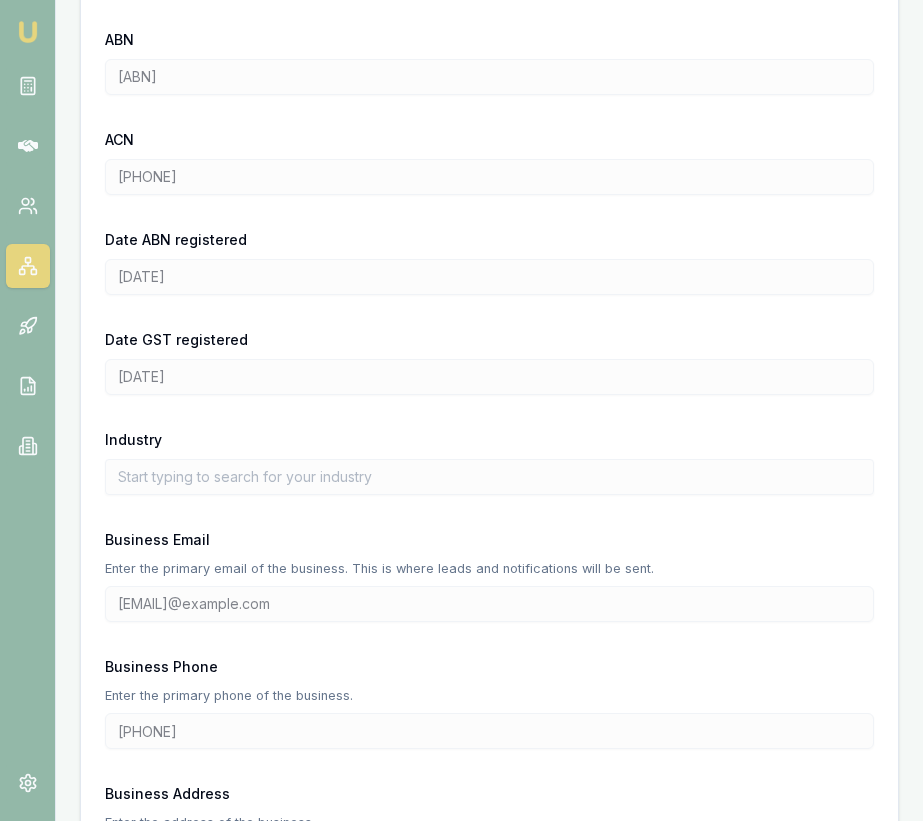 scroll, scrollTop: 0, scrollLeft: 0, axis: both 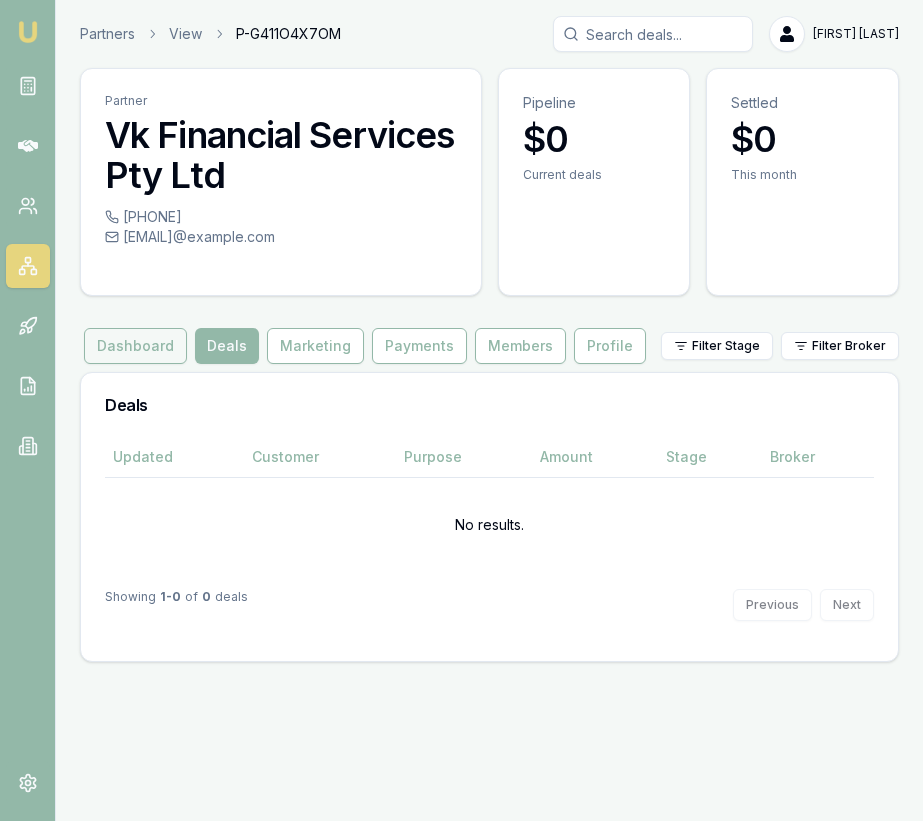 click on "Dashboard" at bounding box center (135, 346) 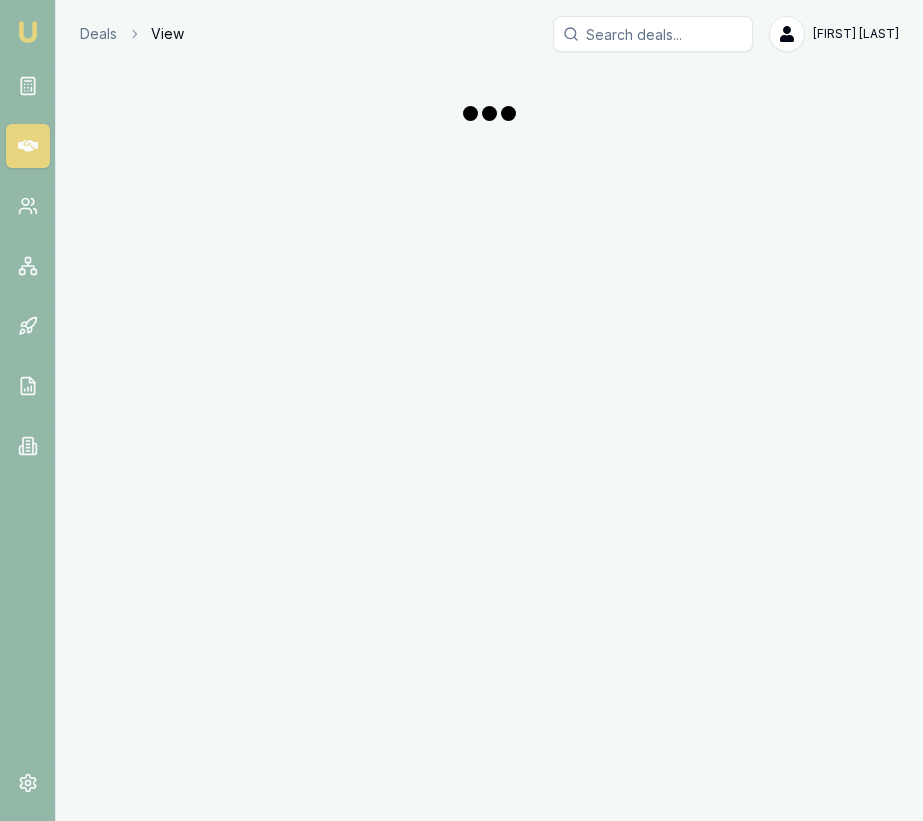 scroll, scrollTop: 0, scrollLeft: 0, axis: both 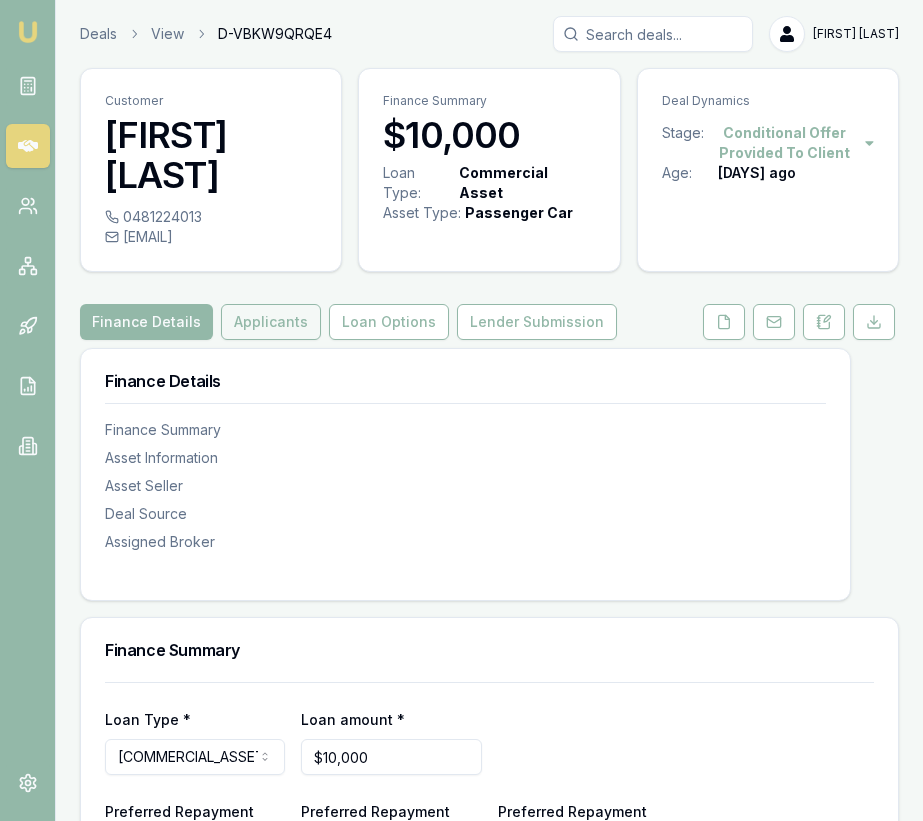 click on "Applicants" at bounding box center [271, 322] 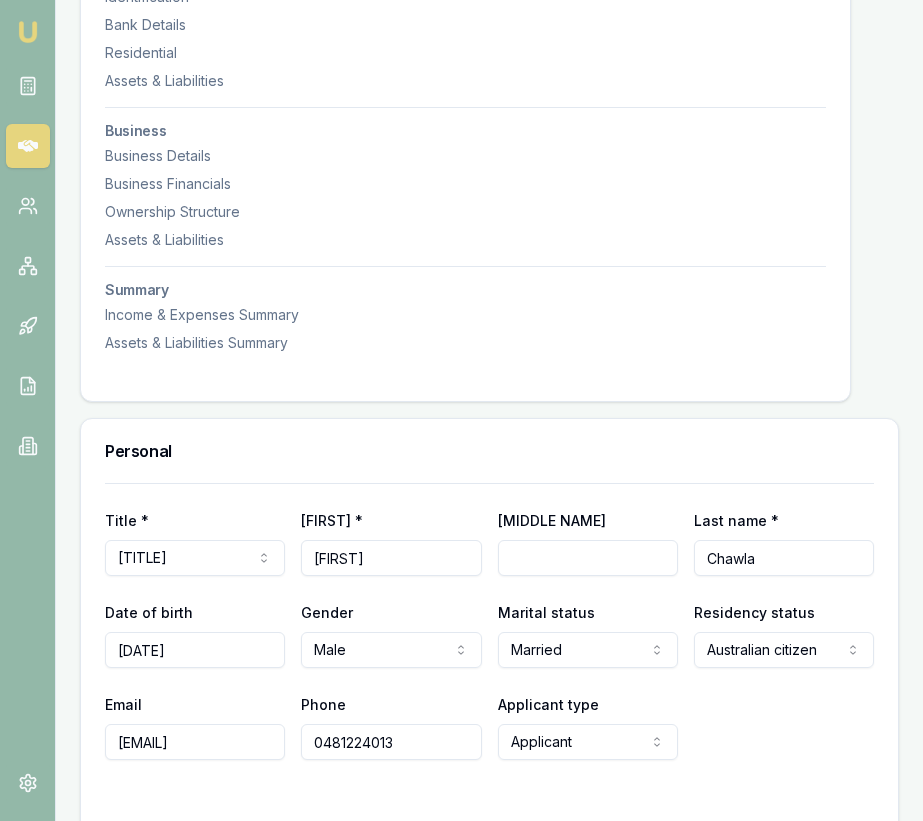 scroll, scrollTop: 552, scrollLeft: 0, axis: vertical 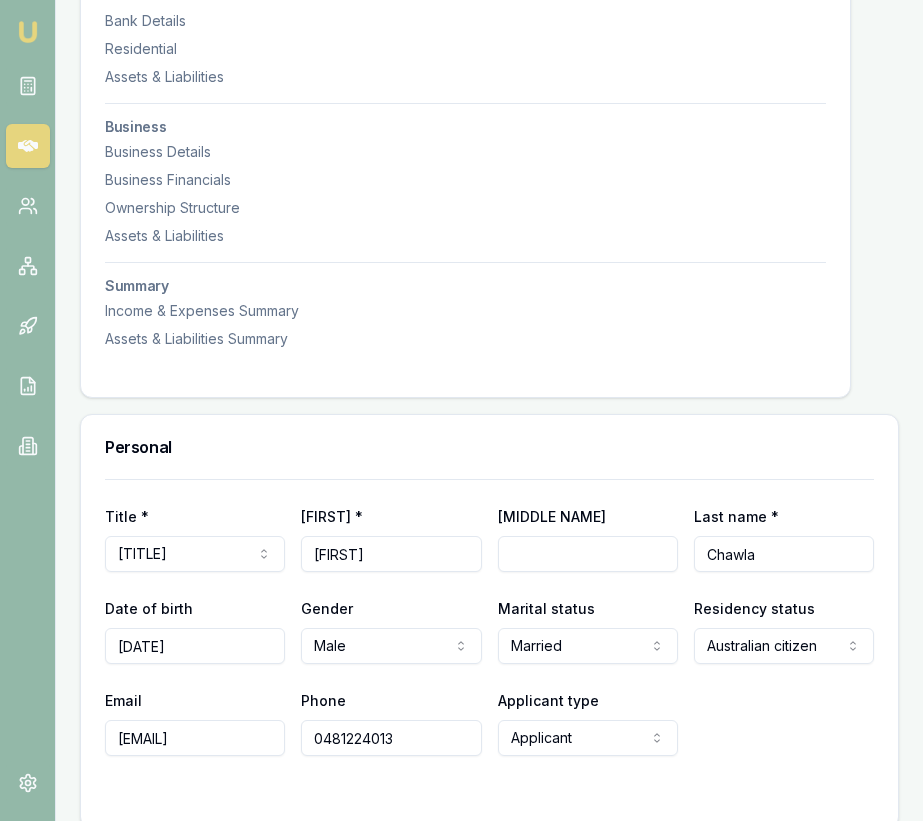 drag, startPoint x: 381, startPoint y: 559, endPoint x: 304, endPoint y: 562, distance: 77.05842 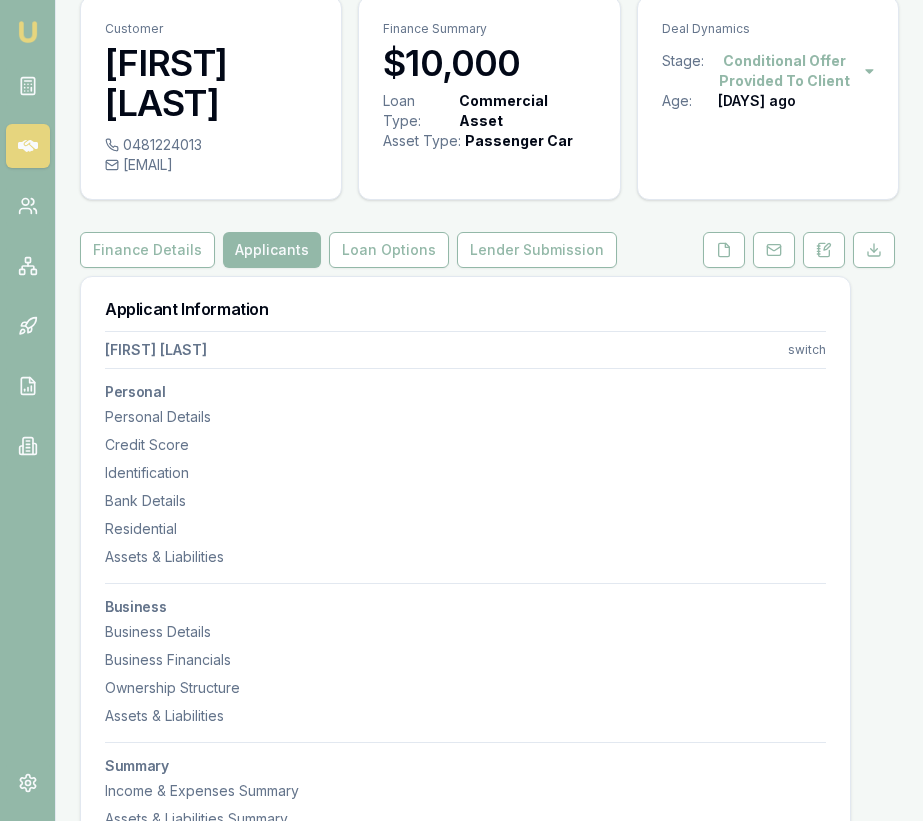 scroll, scrollTop: 0, scrollLeft: 0, axis: both 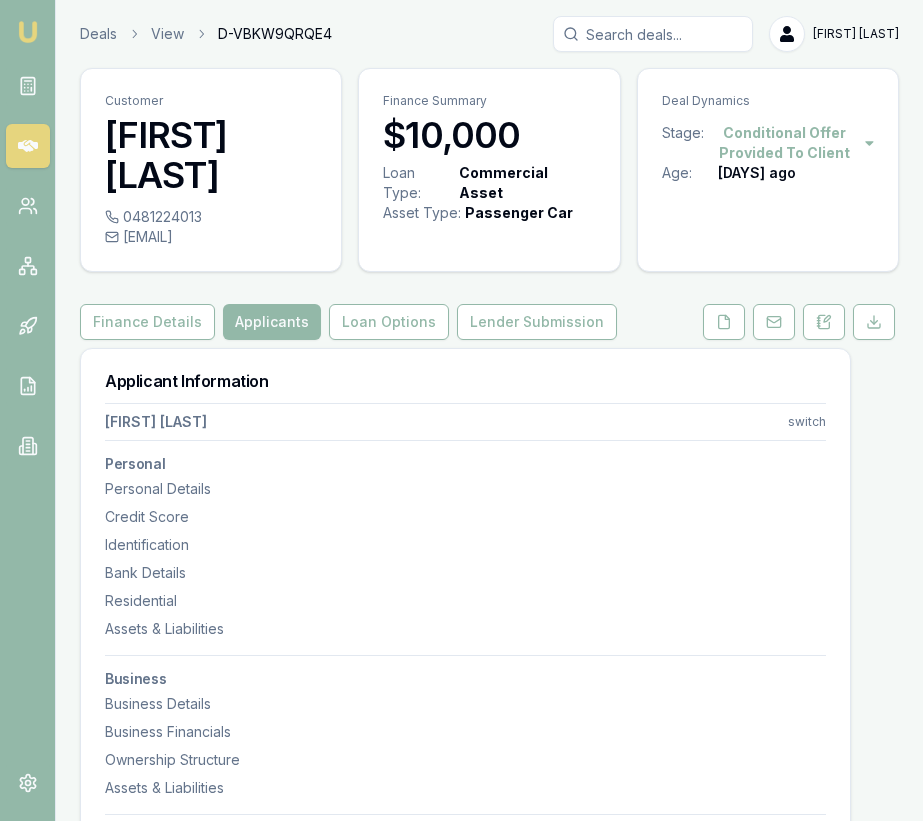 click on "0481224013" at bounding box center (211, 217) 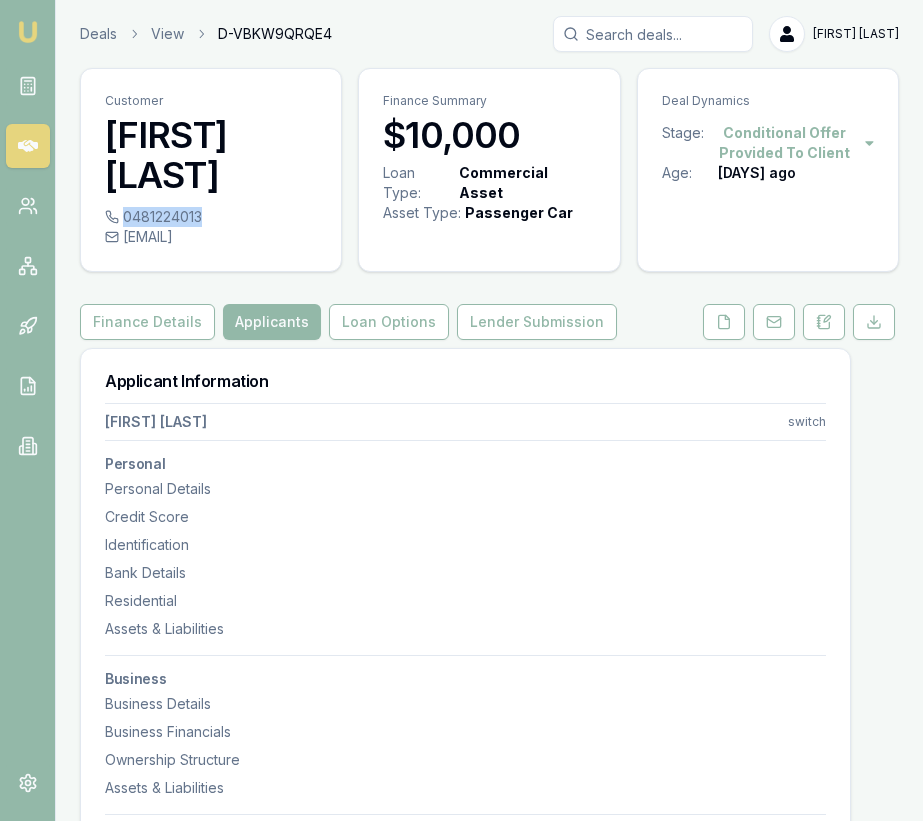 drag, startPoint x: 192, startPoint y: 217, endPoint x: 141, endPoint y: 218, distance: 51.009804 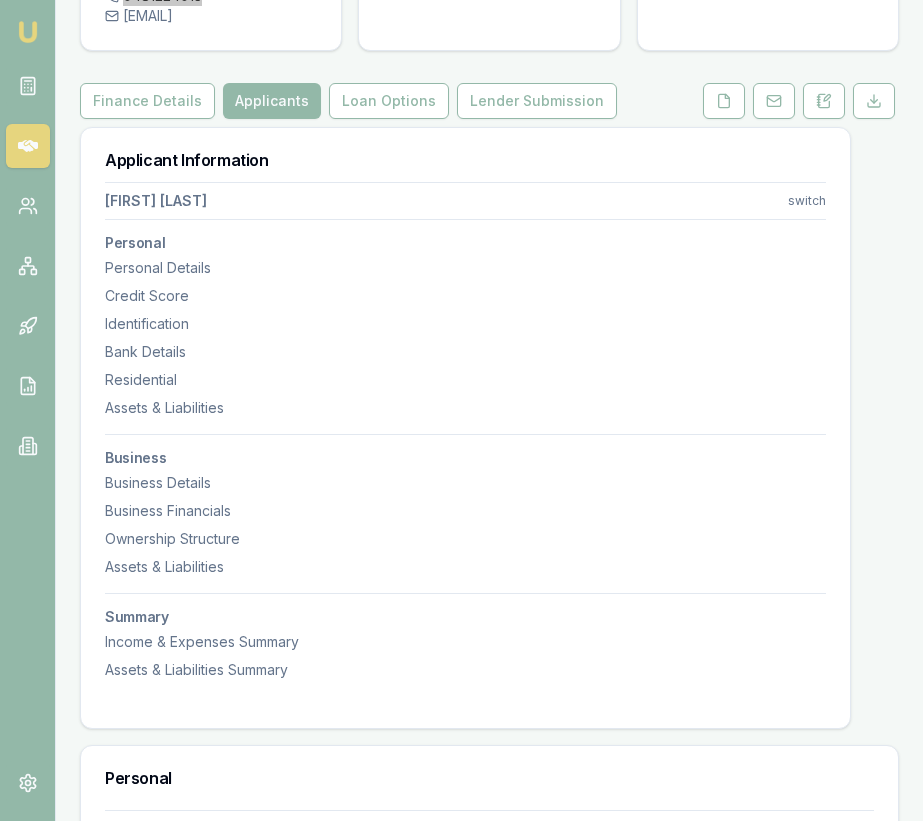 scroll, scrollTop: 0, scrollLeft: 0, axis: both 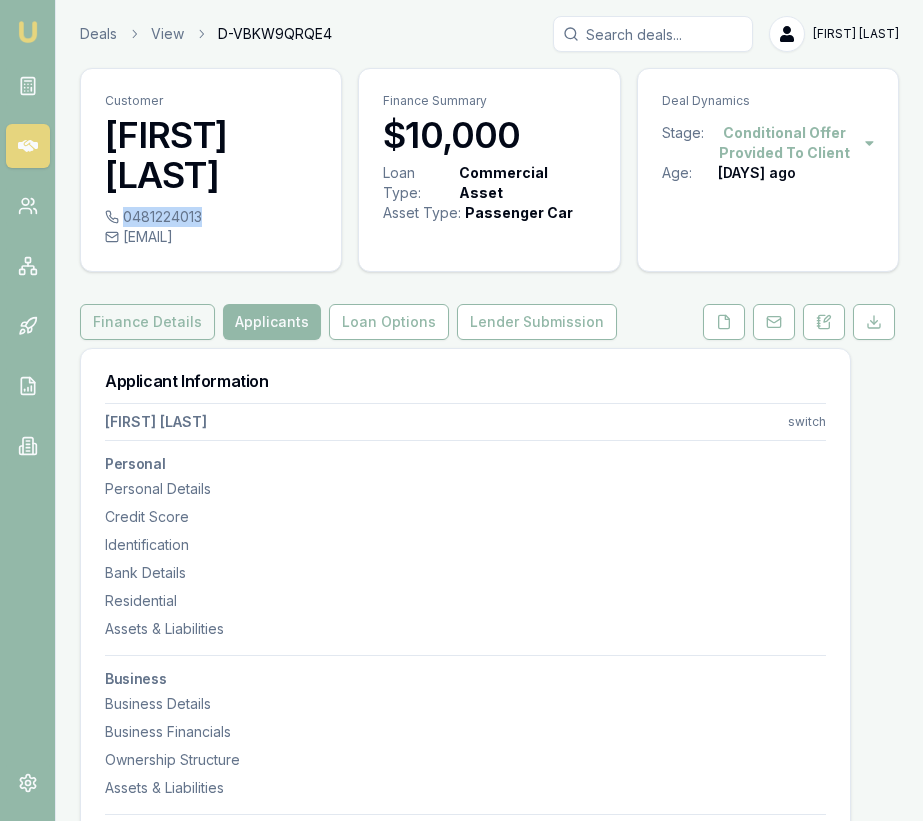 click on "Finance Details" at bounding box center (147, 322) 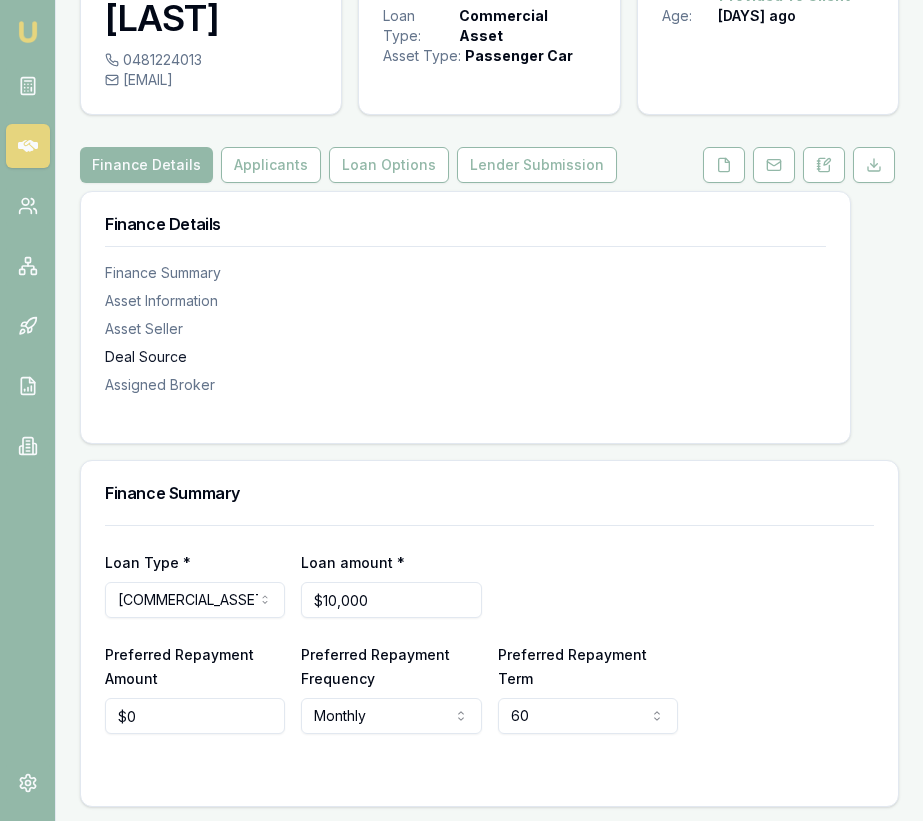 scroll, scrollTop: 165, scrollLeft: 0, axis: vertical 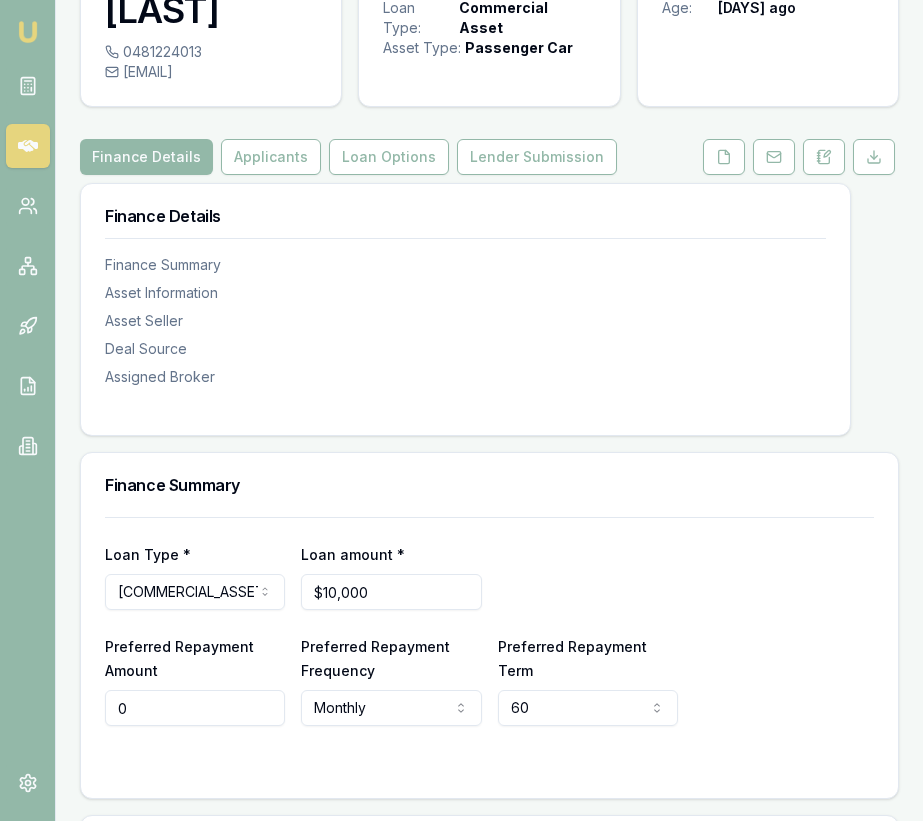 click on "0" at bounding box center [195, 708] 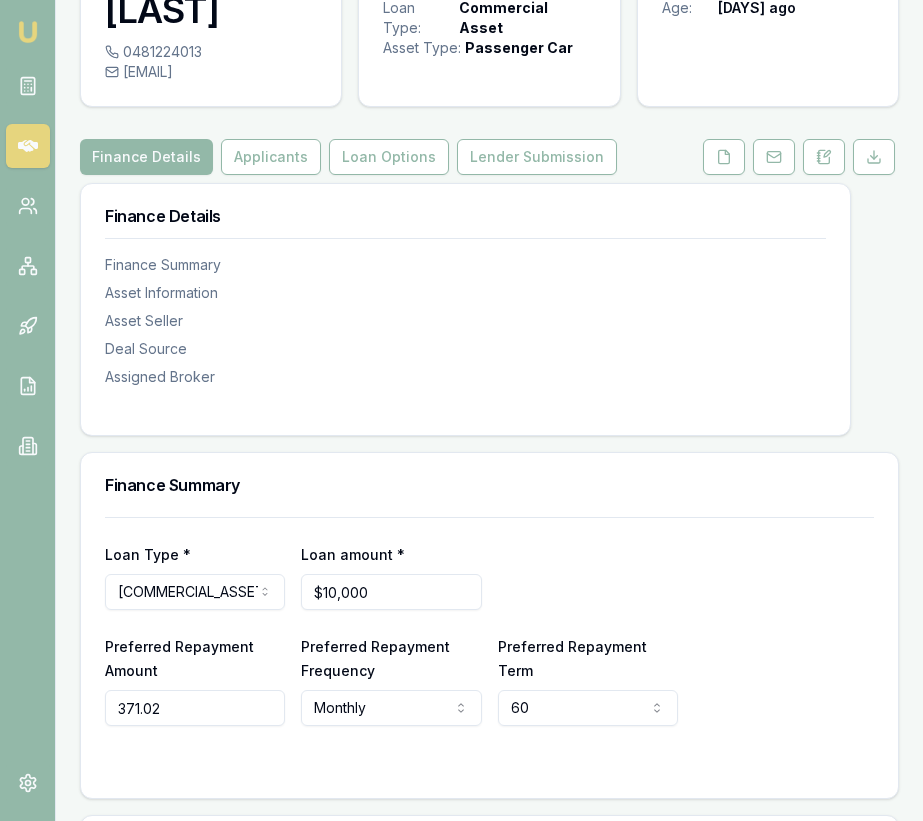 type on "$371" 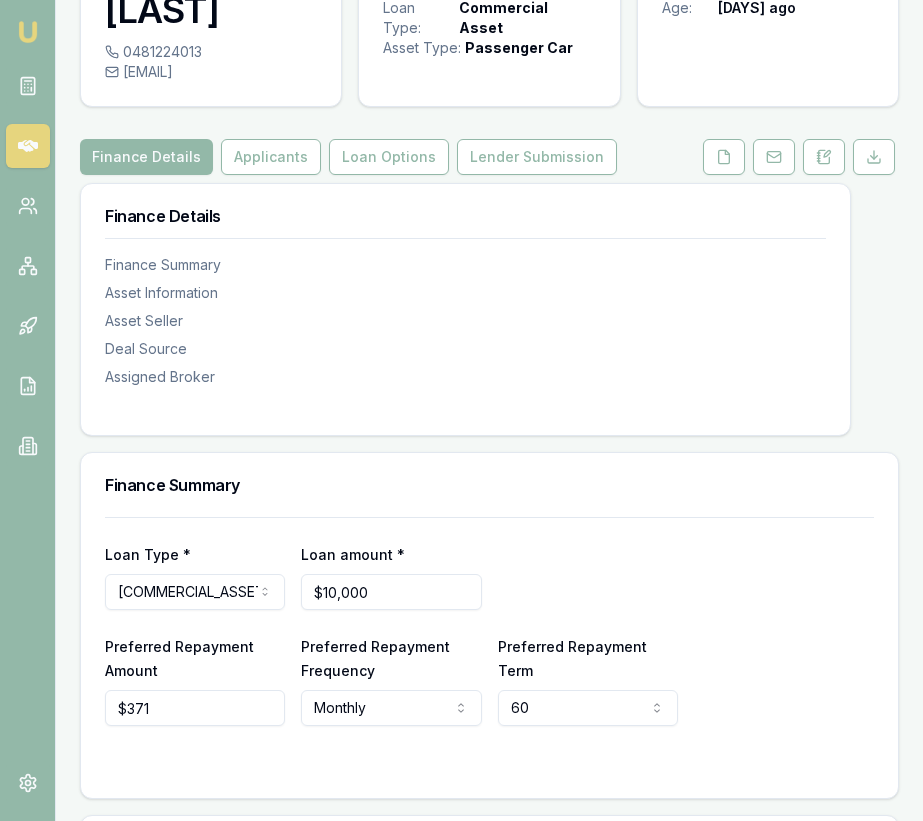 click on "Loan Type * Commercial asset Consumer loan Consumer asset Commercial loan Commercial asset Loan amount * $10,000 Preferred Repayment Amount  $371 Preferred Repayment Frequency  Monthly Weekly Fortnightly Monthly Preferred Repayment Term  60 12 24 36 48 60 72 84" at bounding box center (489, 645) 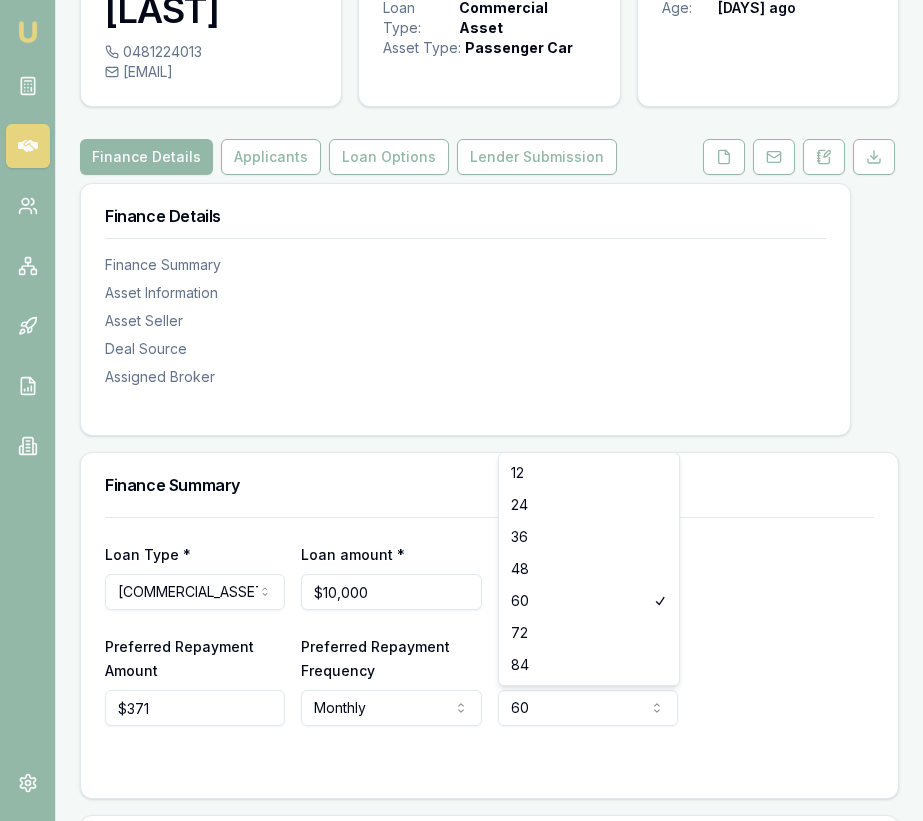 select on "48" 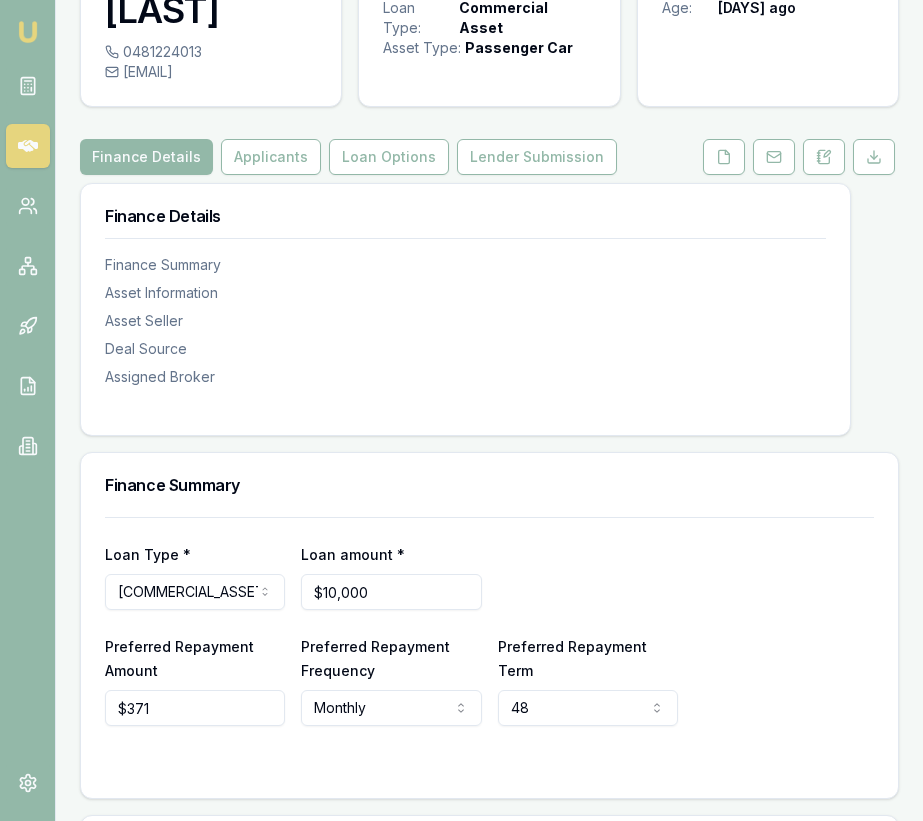 click on "Finance Summary" at bounding box center [489, 485] 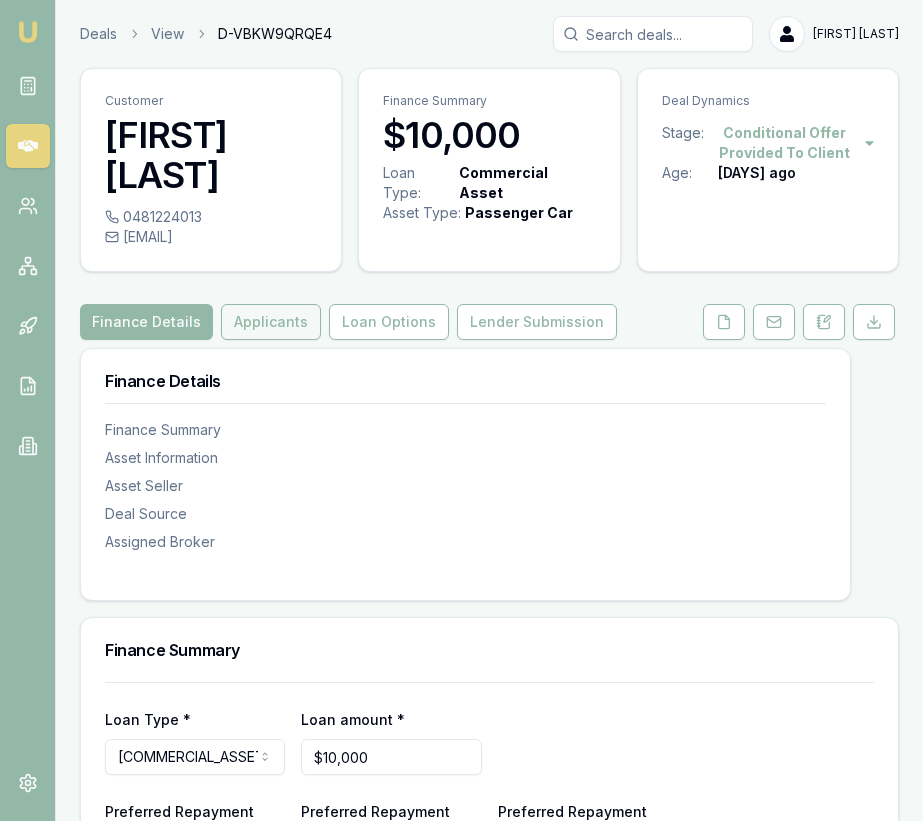 click on "Applicants" at bounding box center [271, 322] 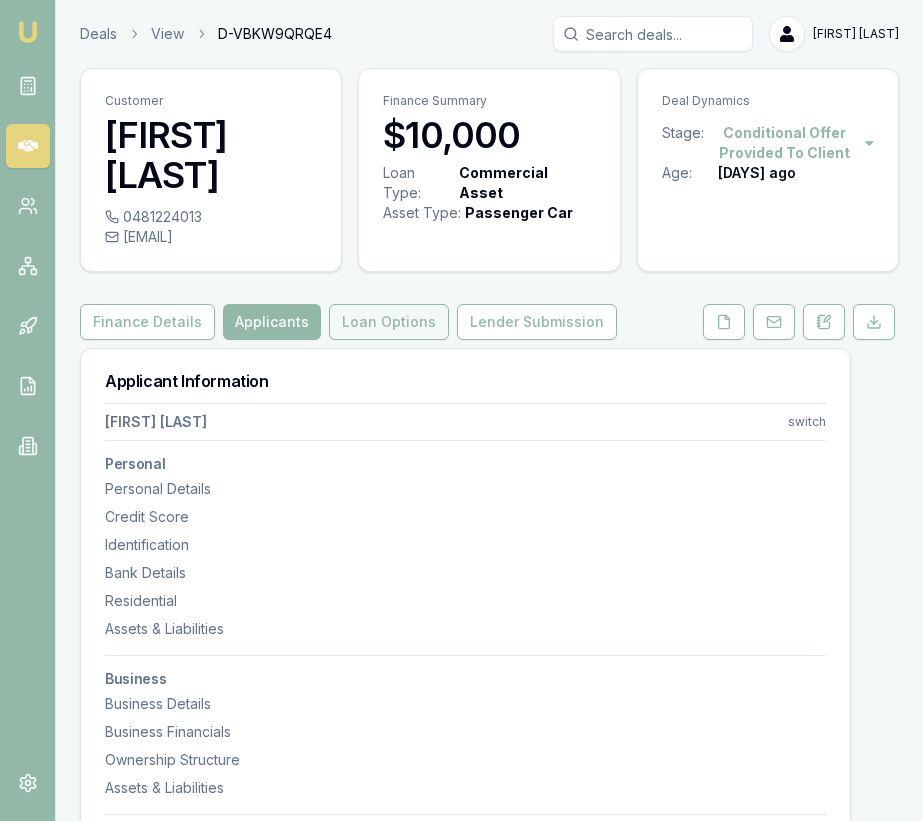 click on "Loan Options" at bounding box center (389, 322) 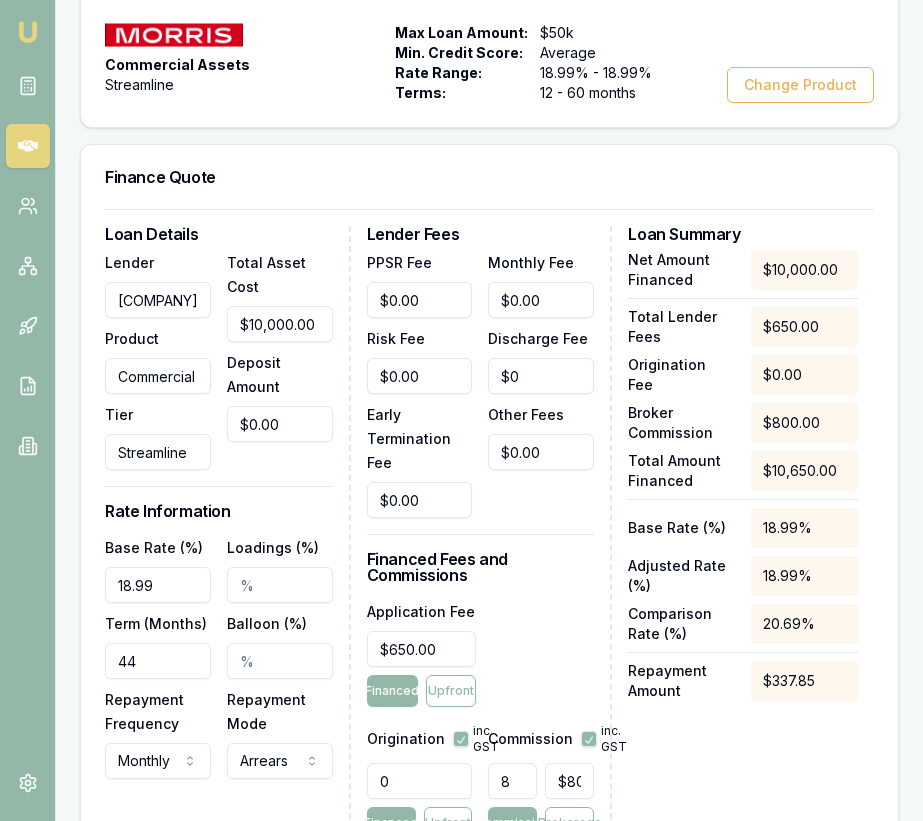 scroll, scrollTop: 630, scrollLeft: 0, axis: vertical 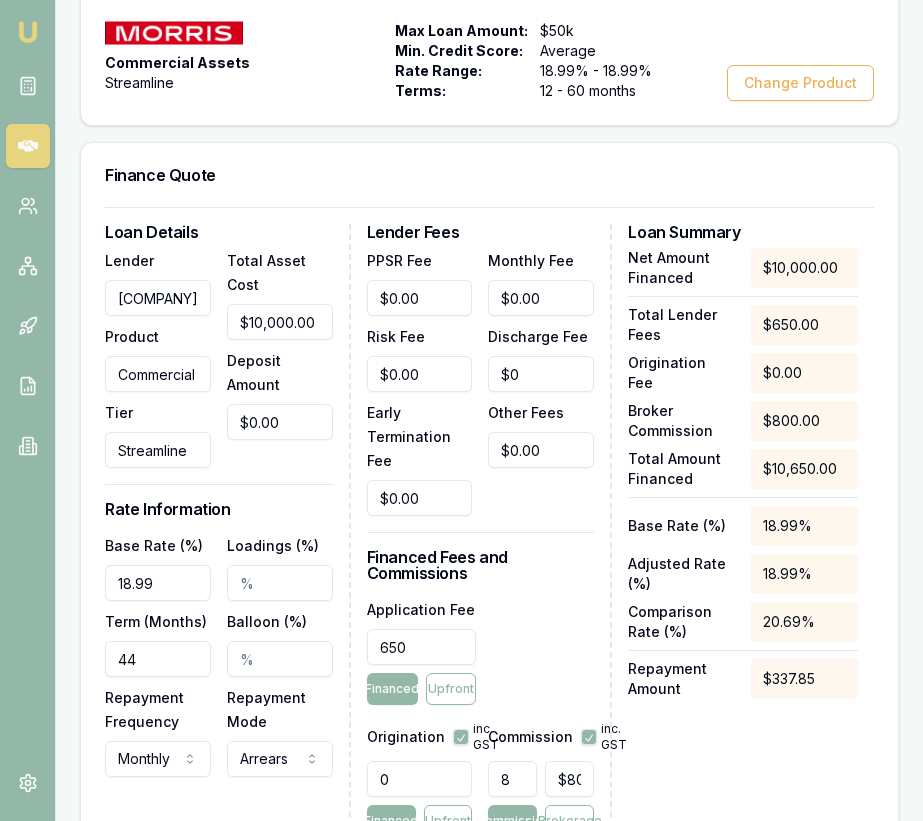 click on "650" at bounding box center [422, 647] 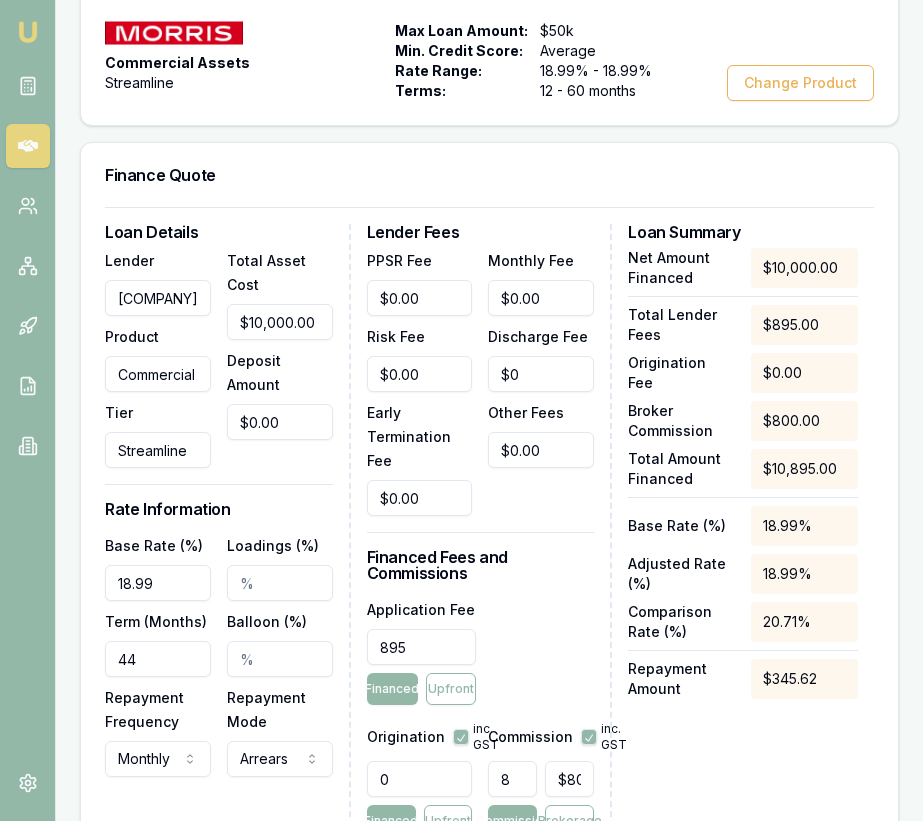 type on "$895.00" 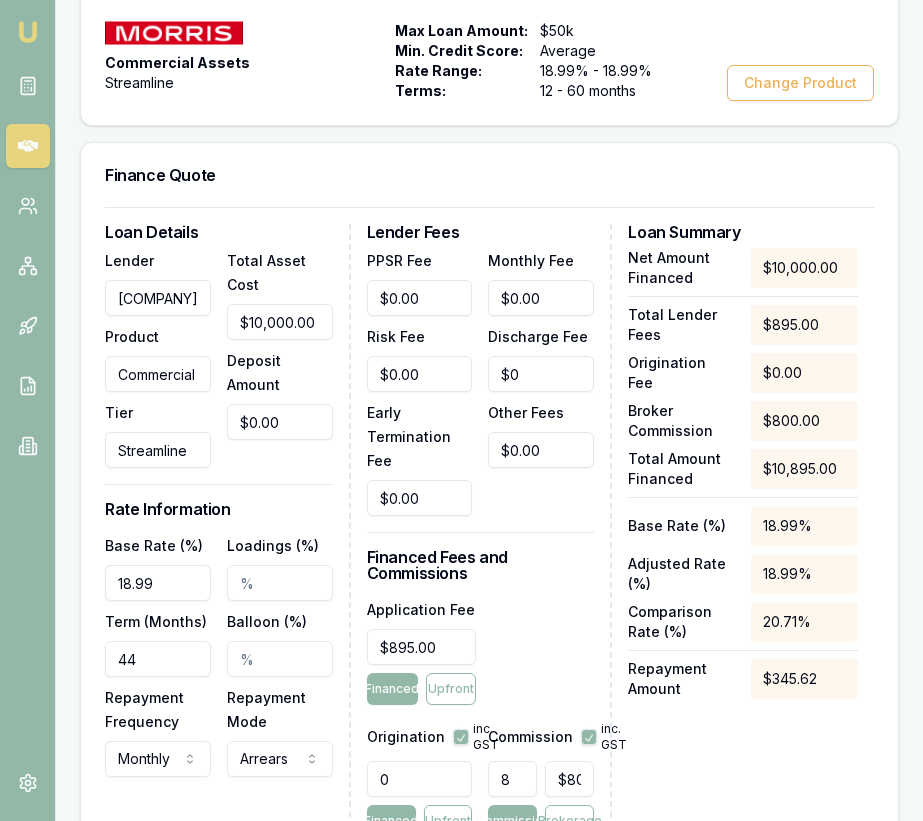 click on "44" at bounding box center [158, 659] 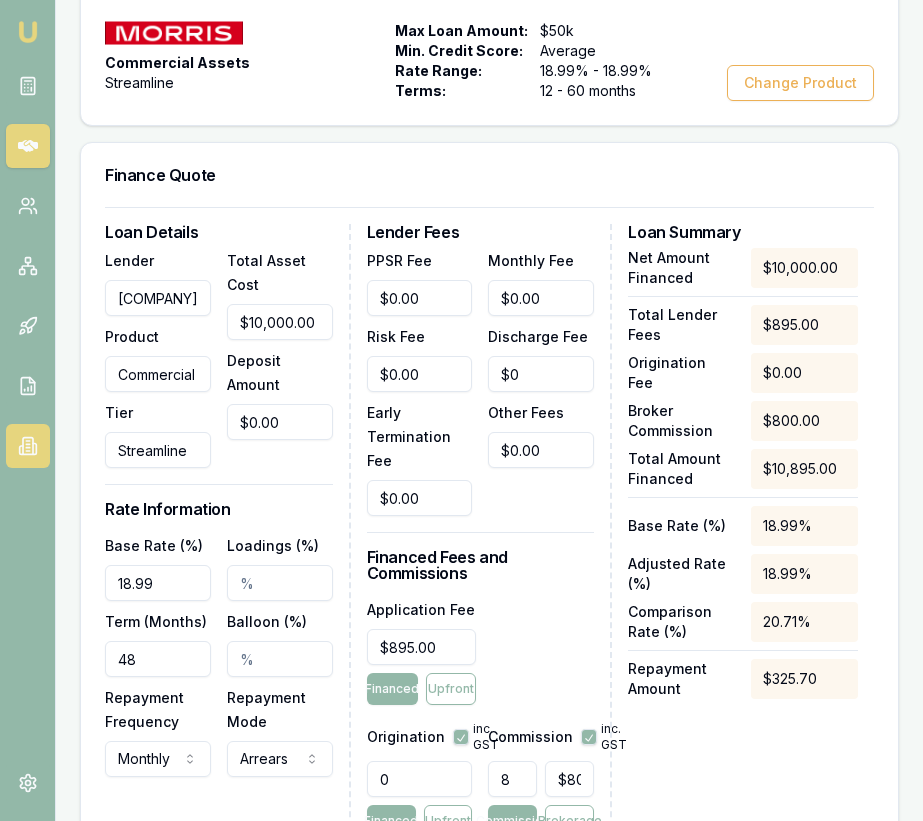 type on "48" 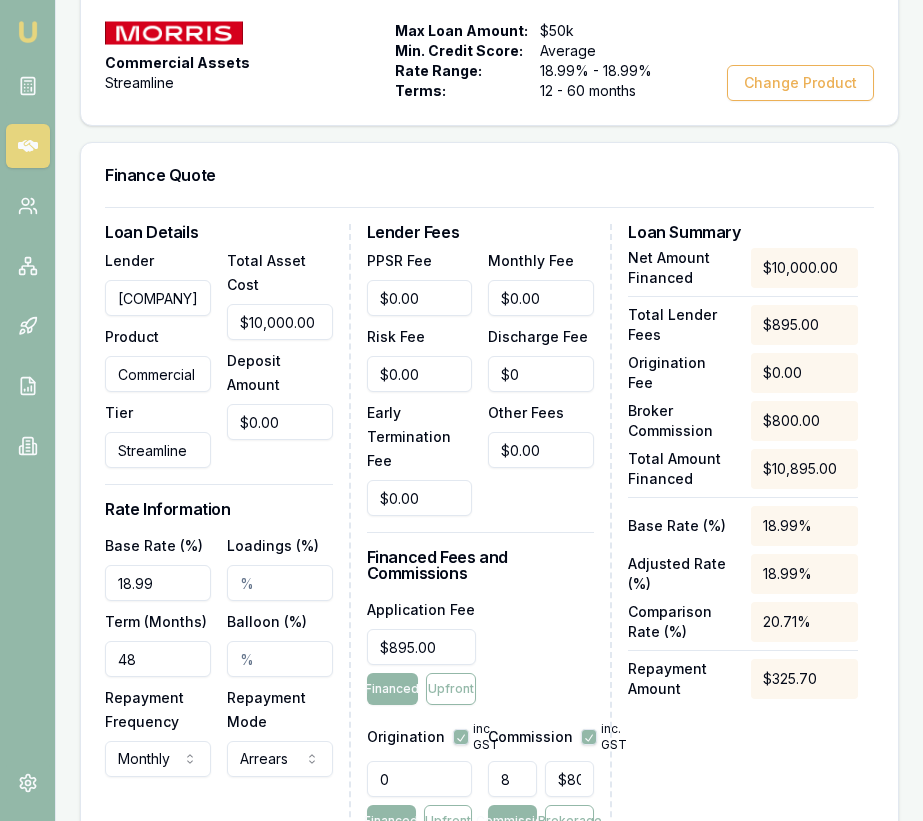 type on "0" 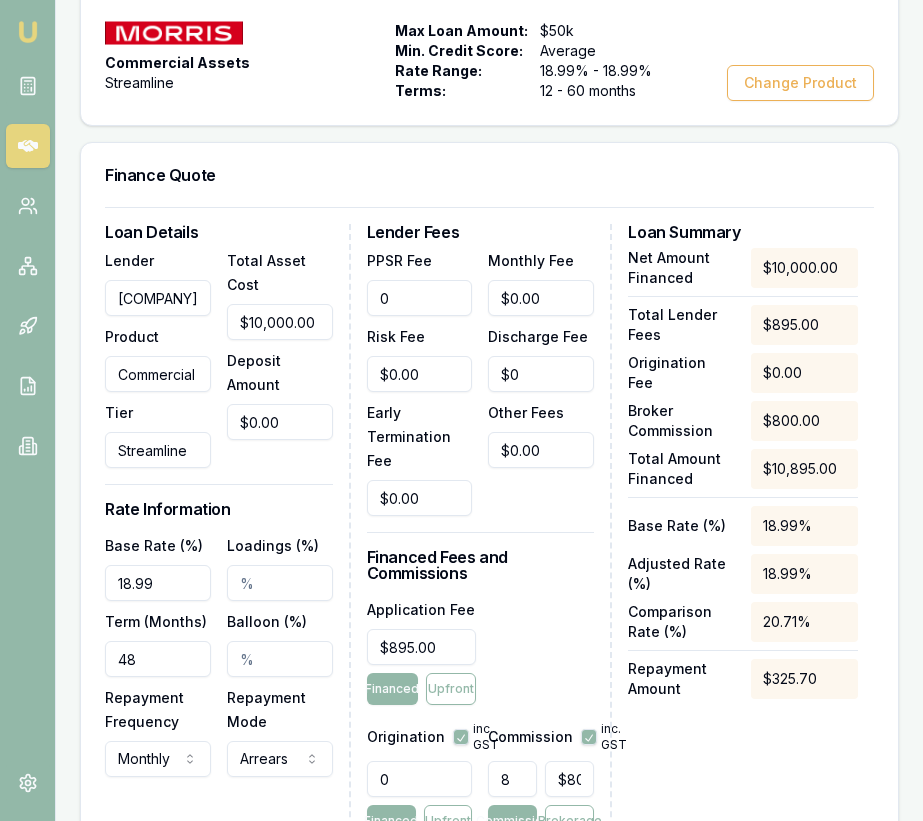 click on "0" at bounding box center [420, 298] 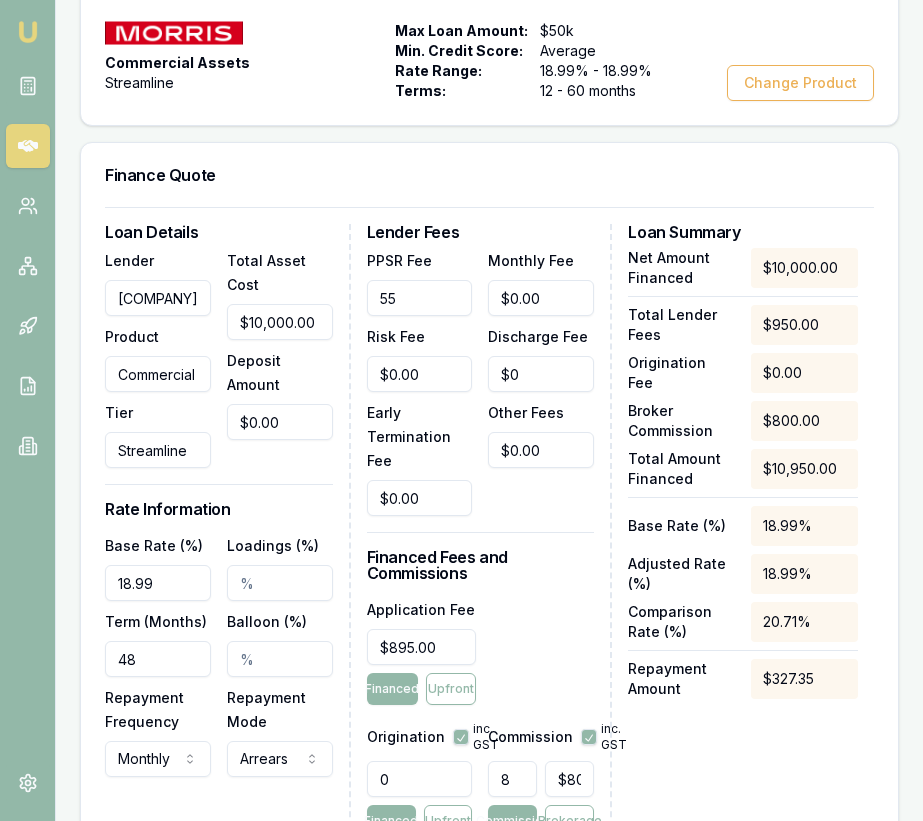 type on "$55.00" 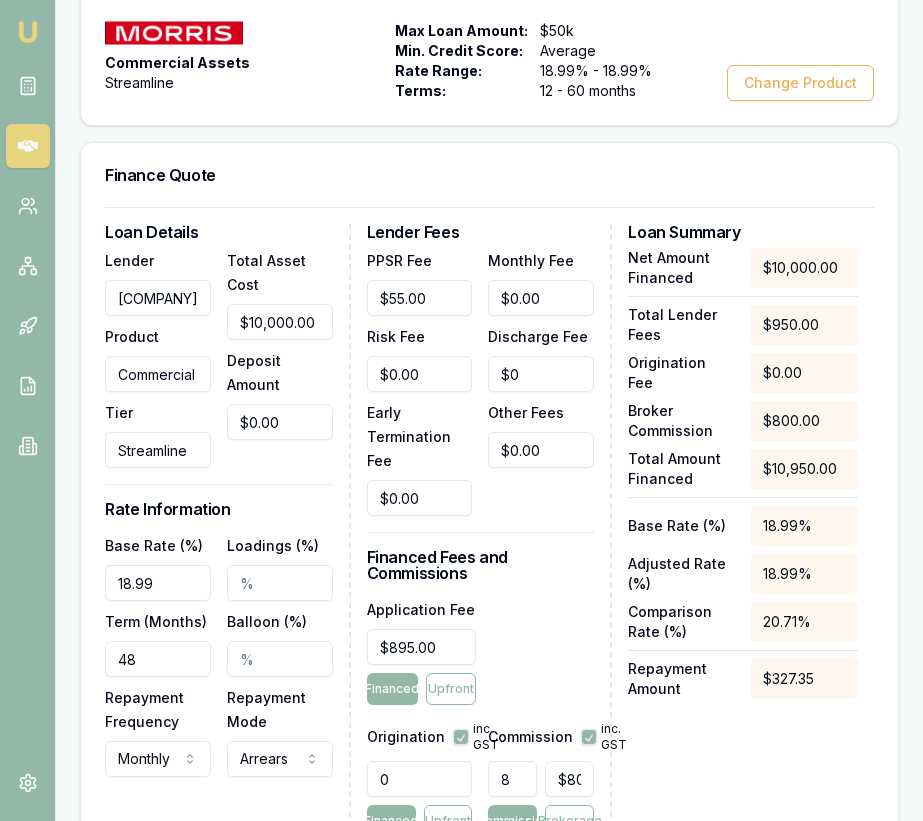 drag, startPoint x: 449, startPoint y: 437, endPoint x: 444, endPoint y: 426, distance: 12.083046 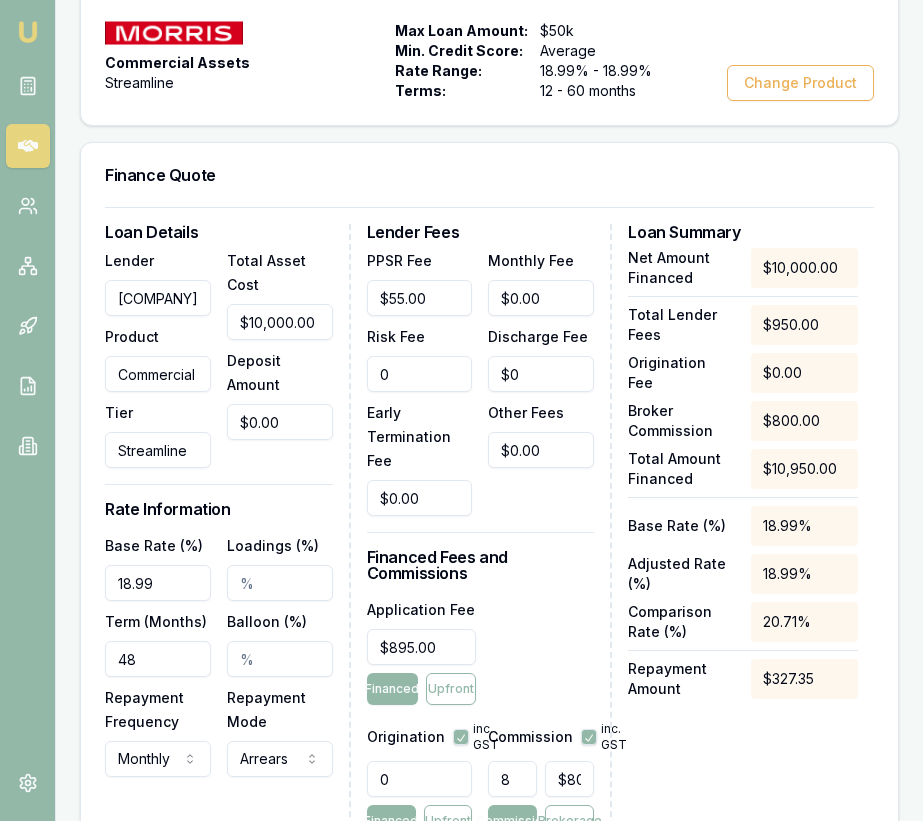 click on "0" at bounding box center (420, 374) 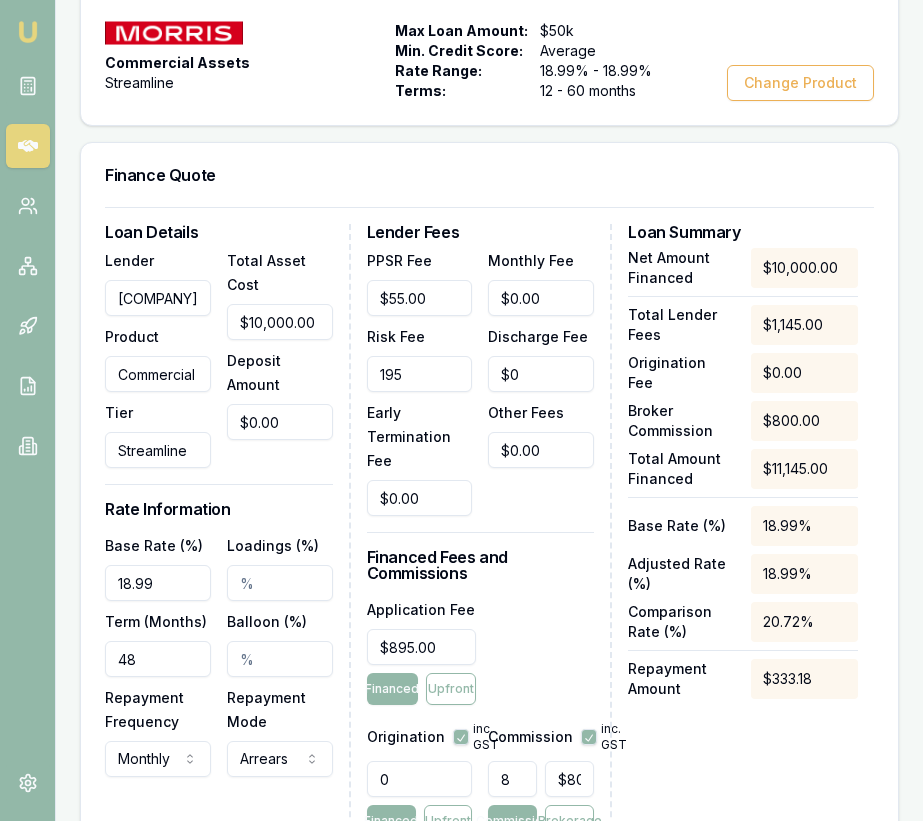 type on "$195.00" 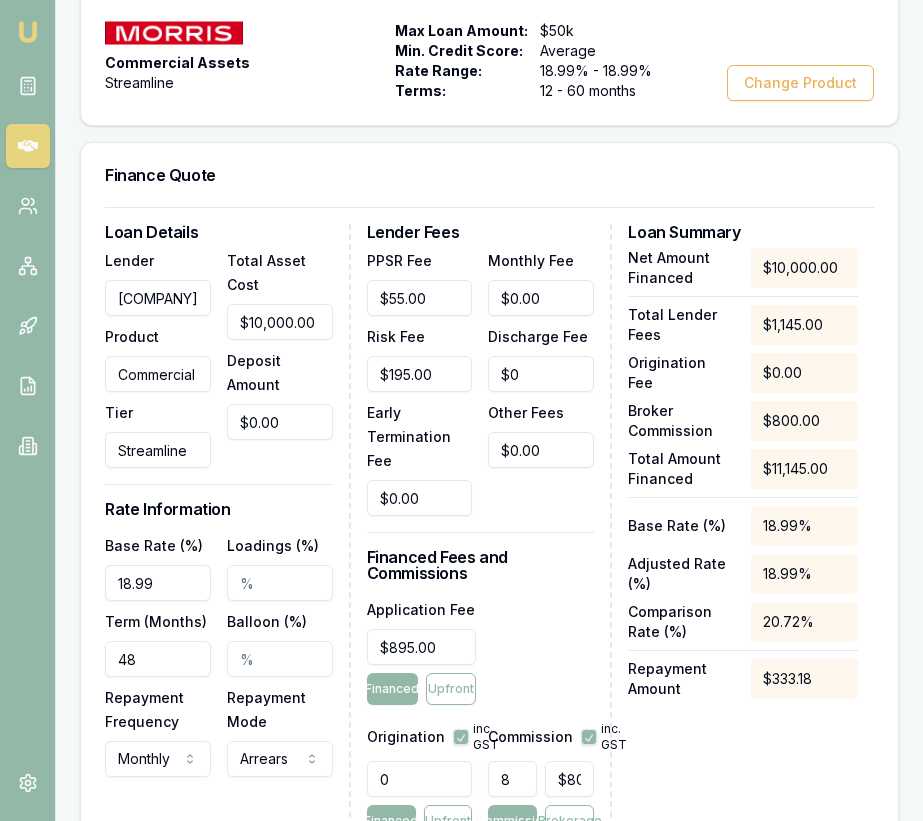 click on "Application Fee  $895.00 Financed Upfront" at bounding box center [481, 651] 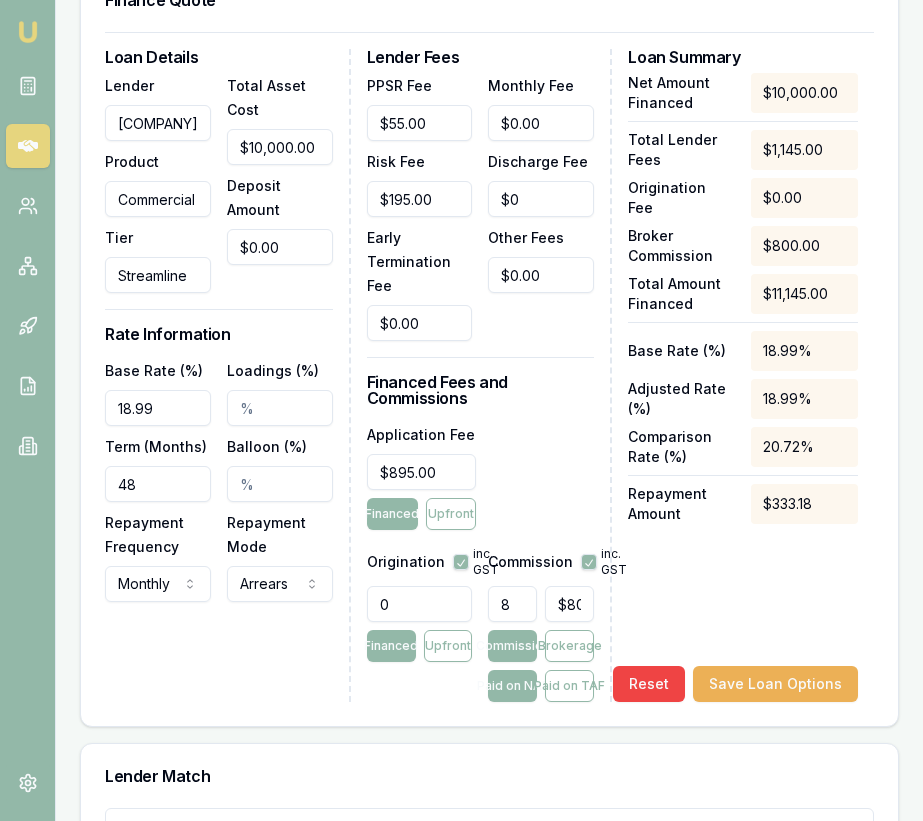 scroll, scrollTop: 814, scrollLeft: 0, axis: vertical 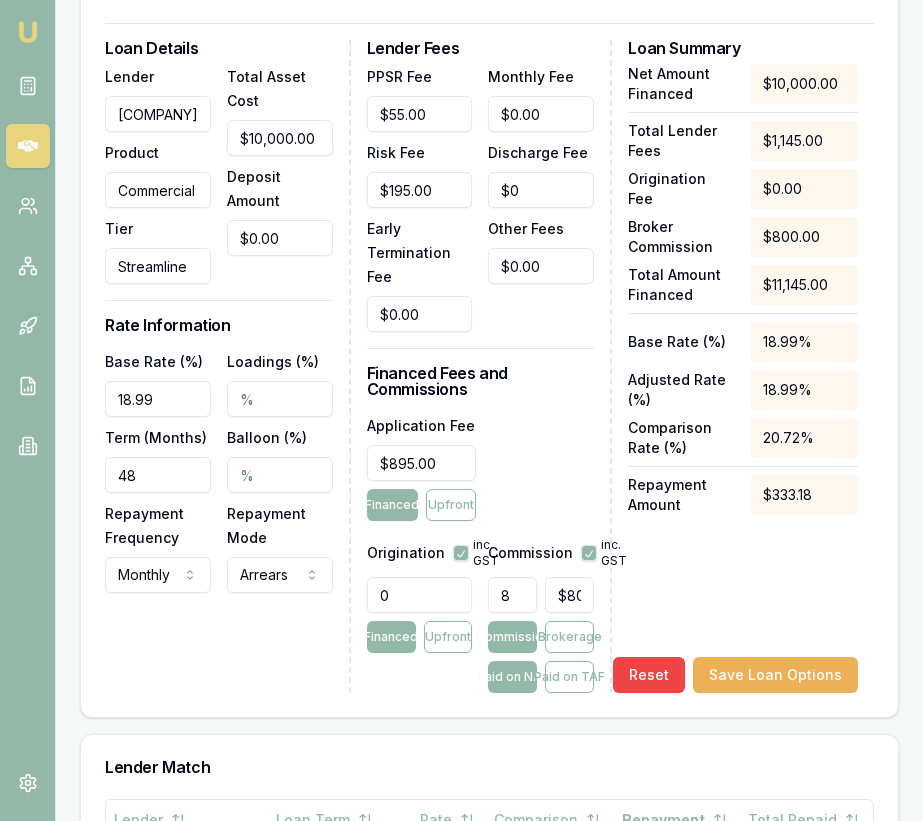 type on "800" 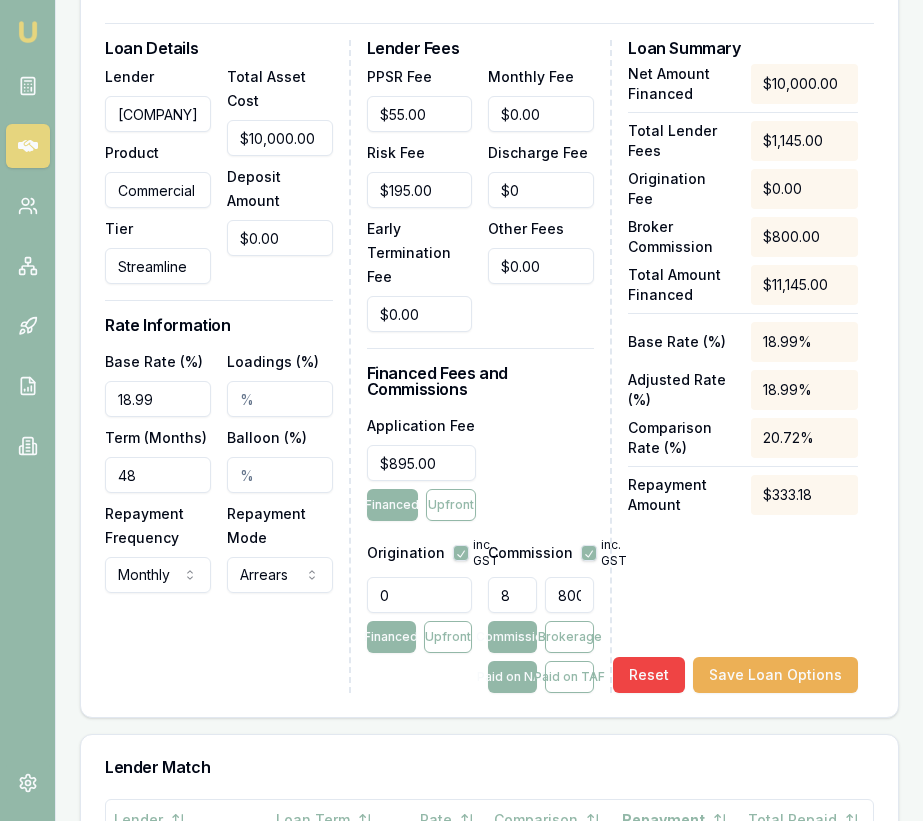 click on "800" at bounding box center (569, 595) 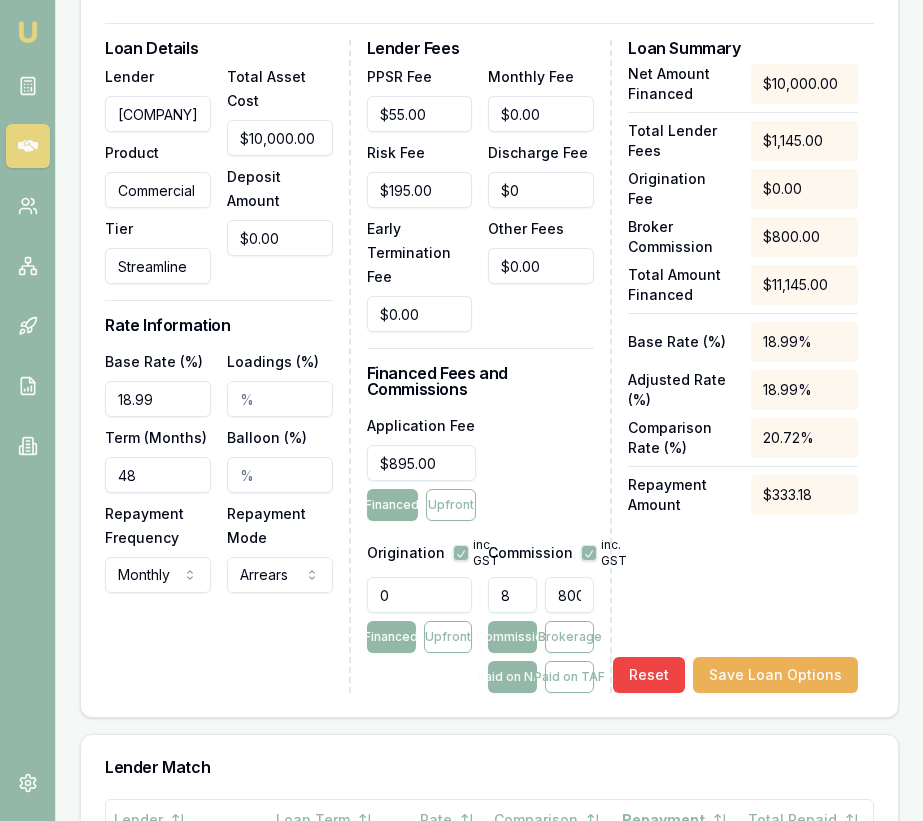 type on "0.01" 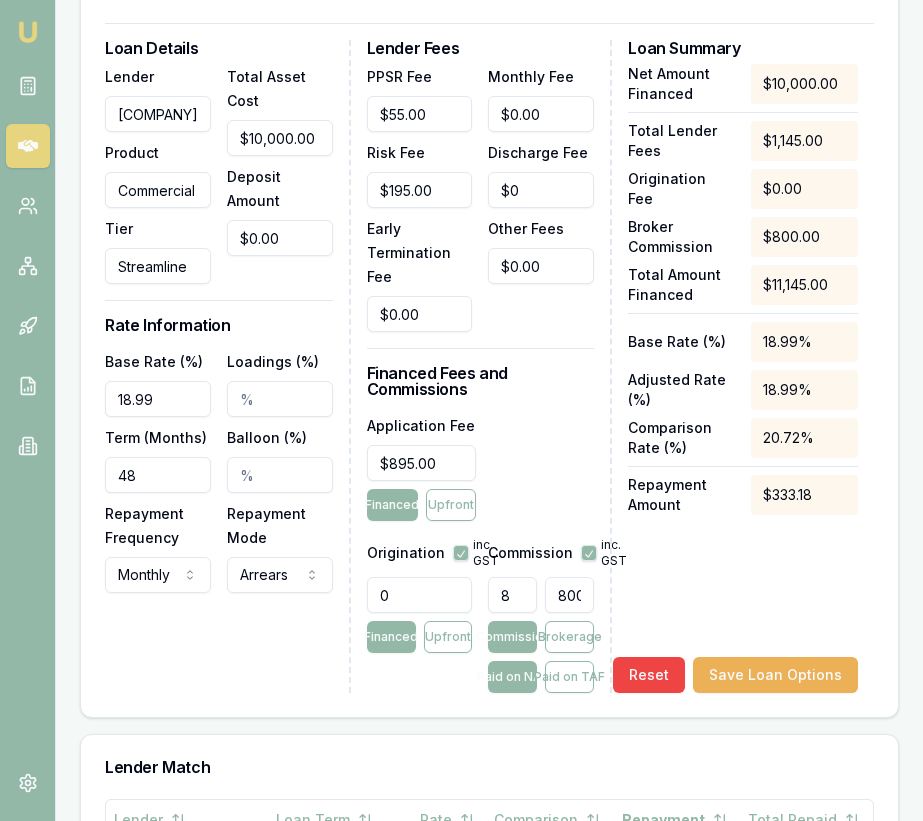 type on "1" 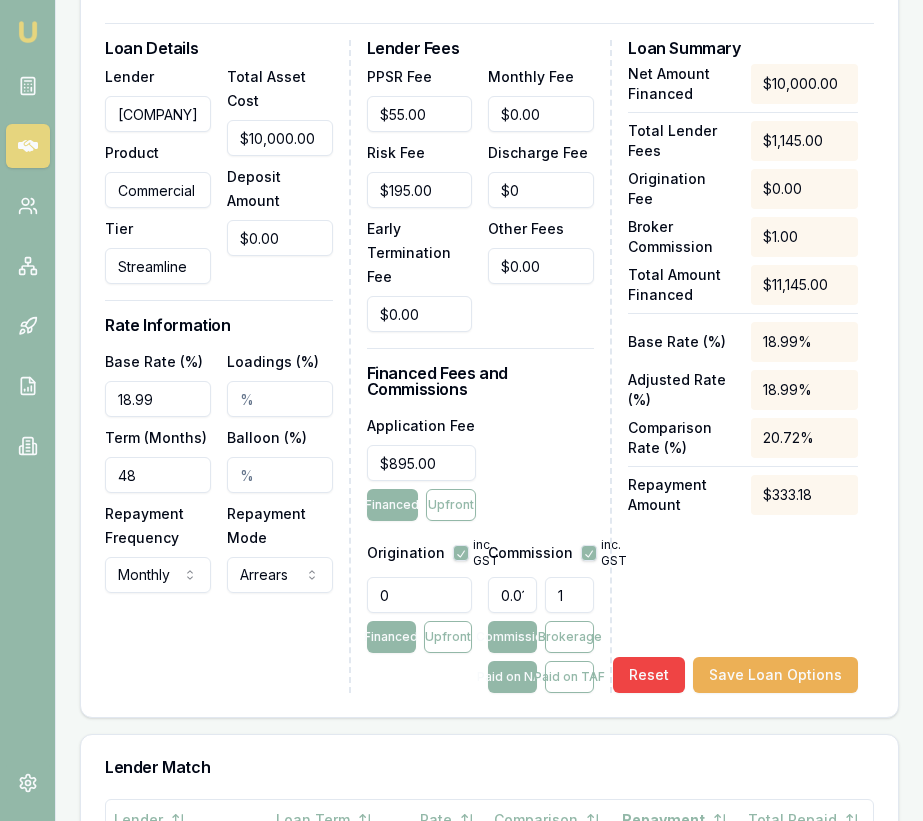 type on "0.11" 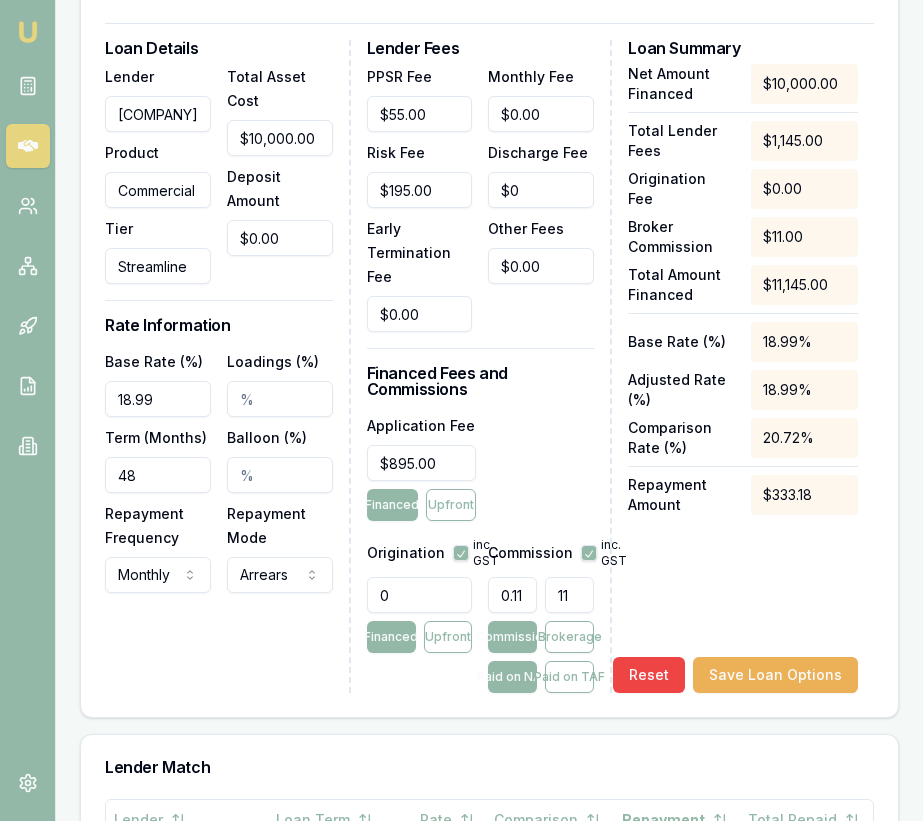 type on "1.0999999999999999" 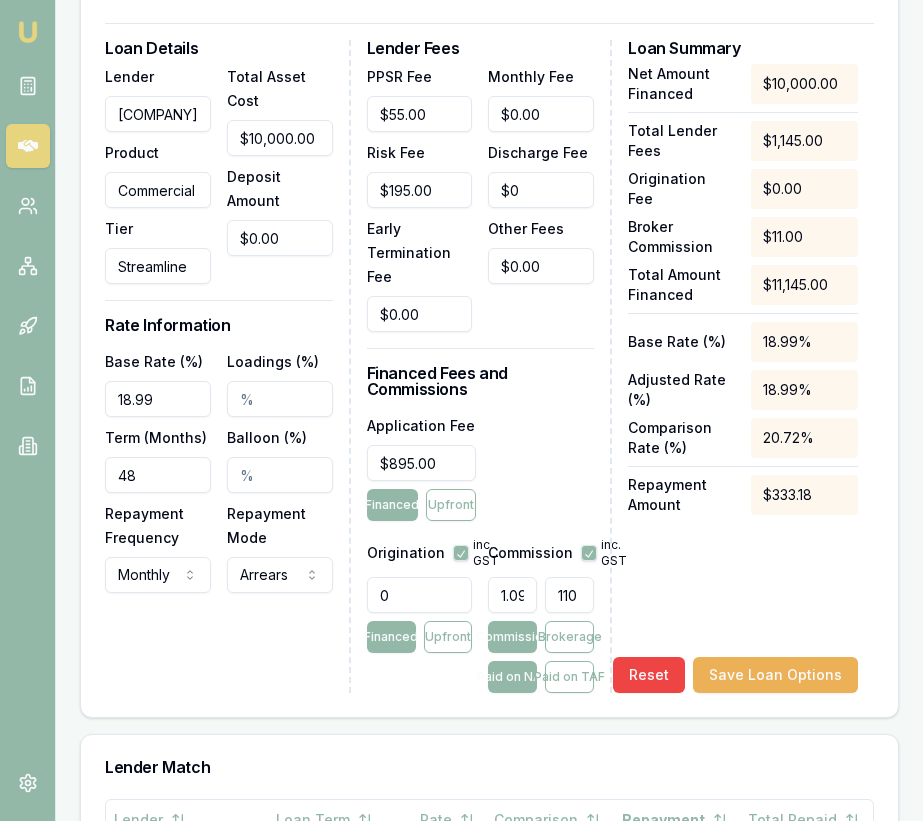 type on "11" 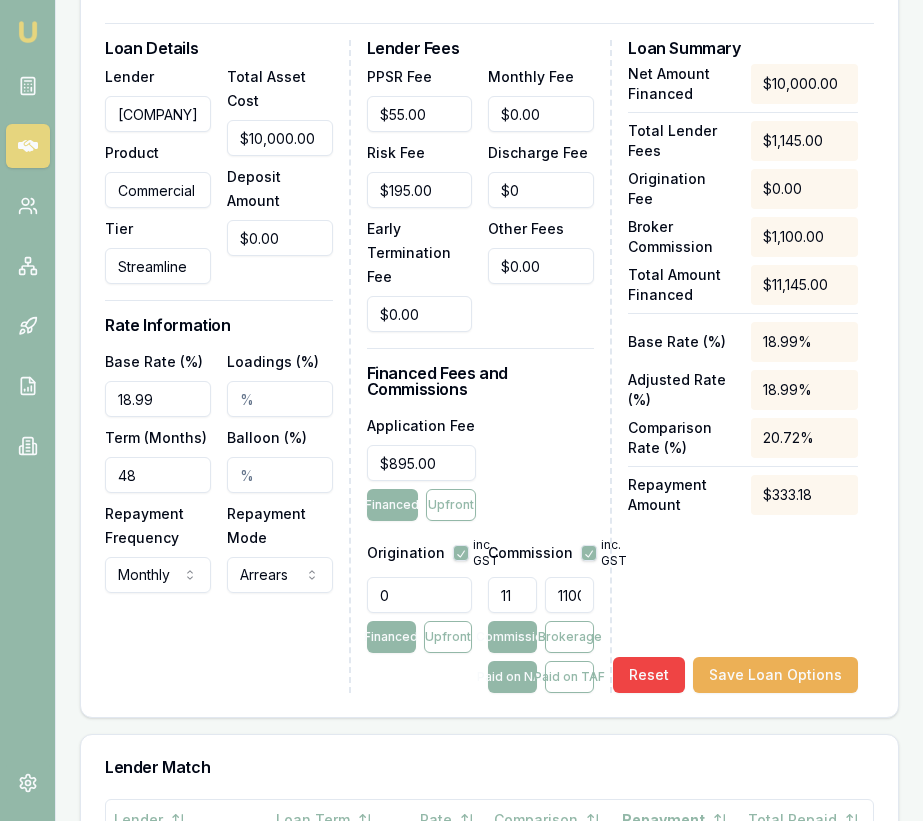 scroll, scrollTop: 0, scrollLeft: 6, axis: horizontal 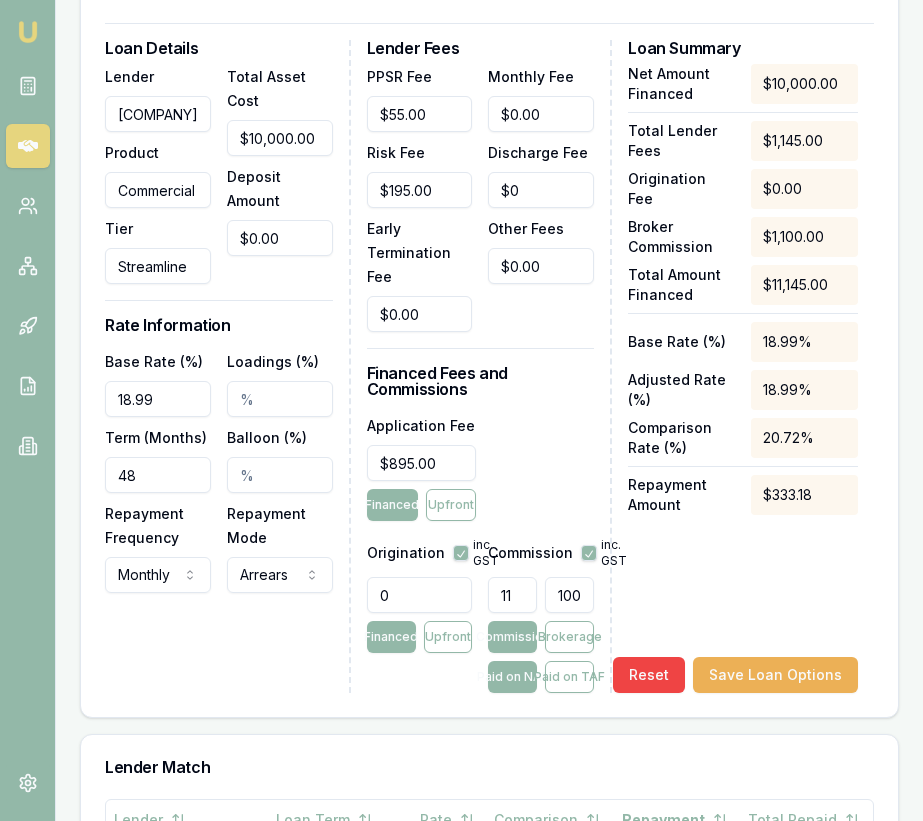 type on "$1,100.00" 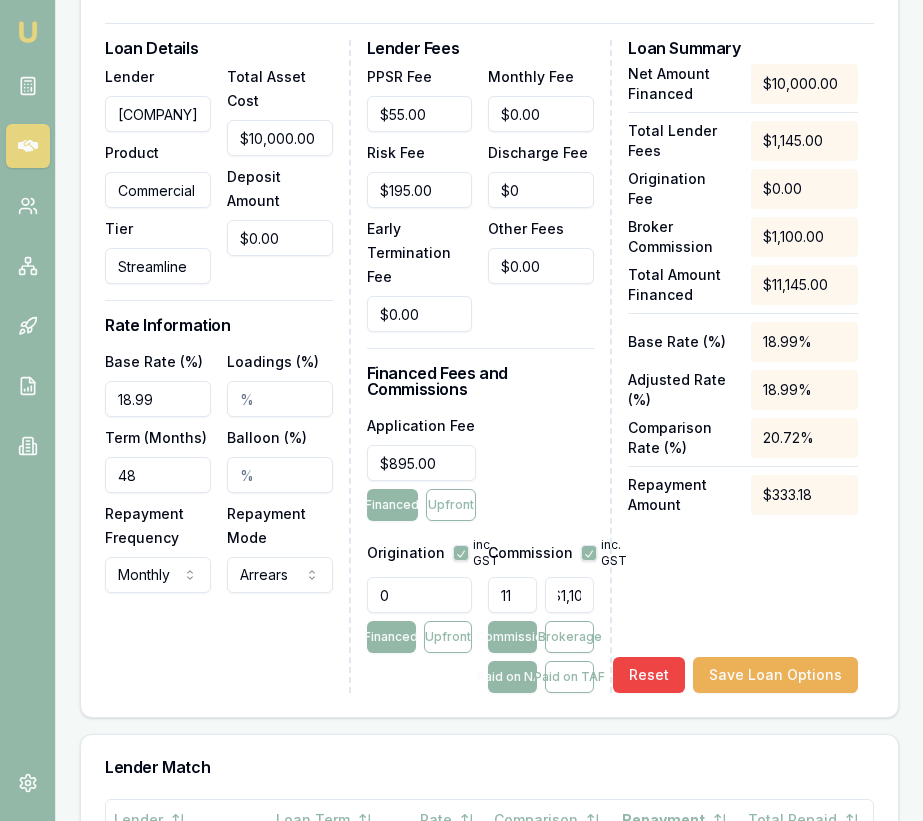 click on "Net Amount Financed $10,000.00 Total Lender Fees $1,145.00 Origination Fee $0.00 Broker Commission $1,100.00 Total Amount Financed $11,145.00 Base Rate (%) 18.99% Adjusted Rate (%) 18.99% Comparison Rate (%) 20.72% Repayment Amount $333.18 Reset Save Loan Options" at bounding box center [743, 378] 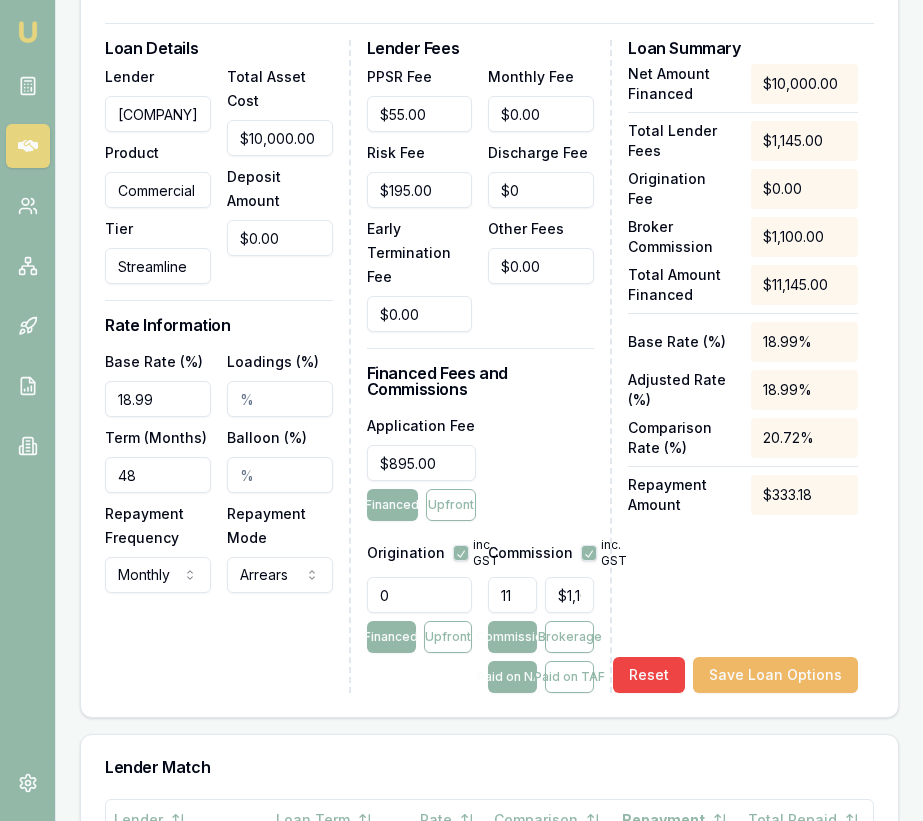 click on "Save Loan Options" at bounding box center (775, 675) 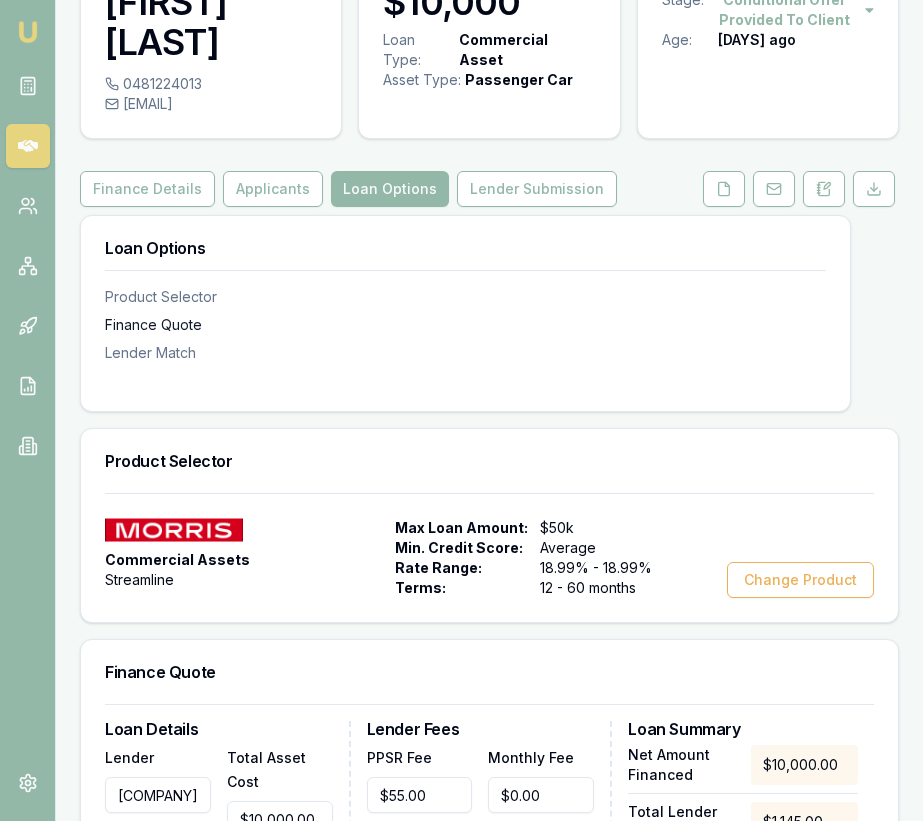 scroll, scrollTop: 0, scrollLeft: 0, axis: both 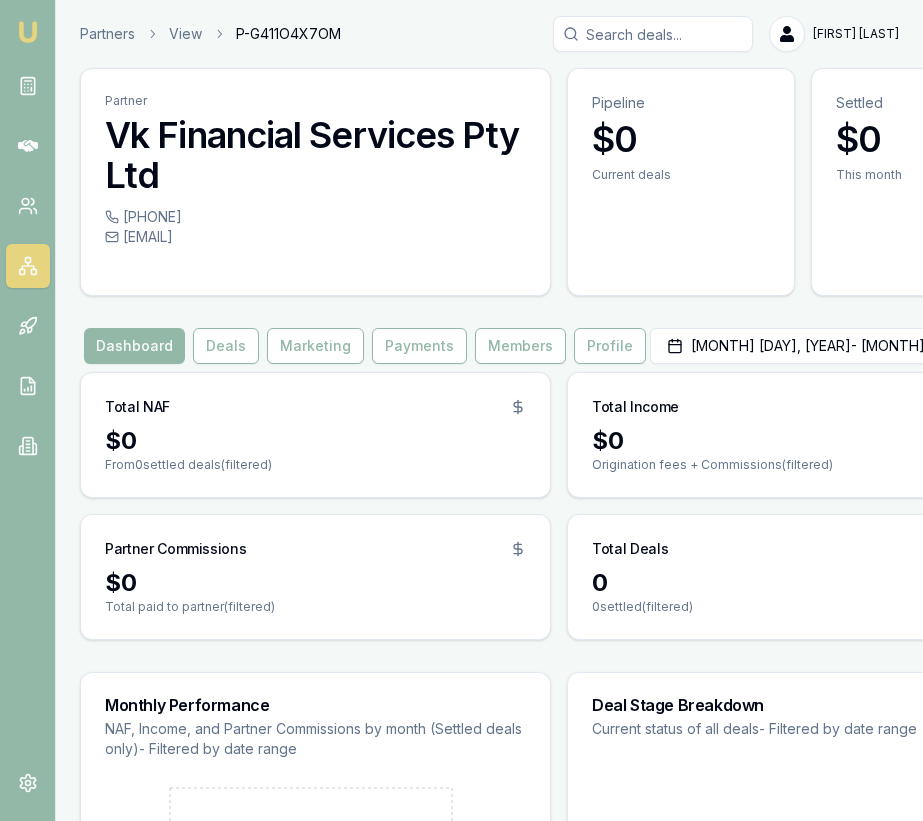 click at bounding box center (28, 32) 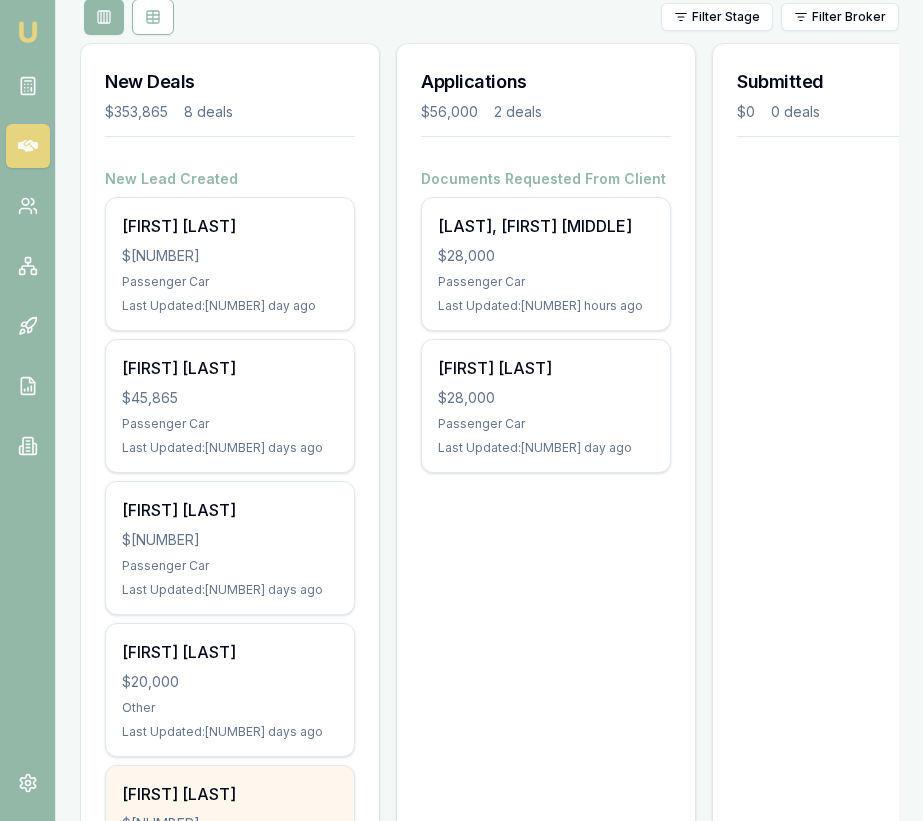 scroll, scrollTop: 252, scrollLeft: 0, axis: vertical 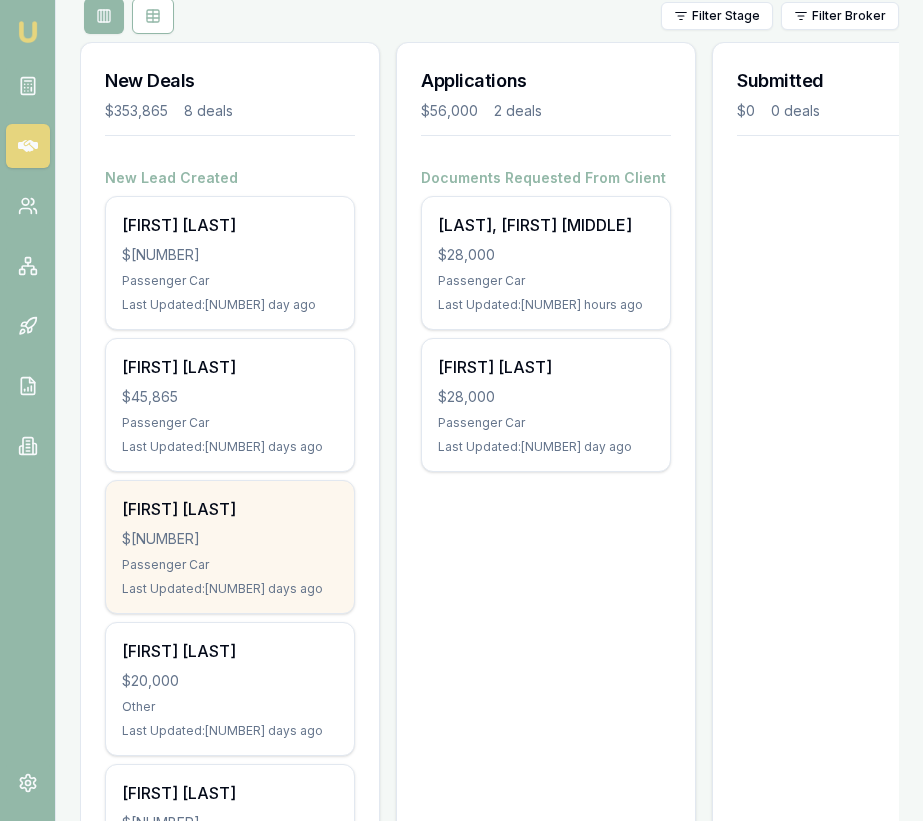 click on "Arshad Habib" at bounding box center (230, 509) 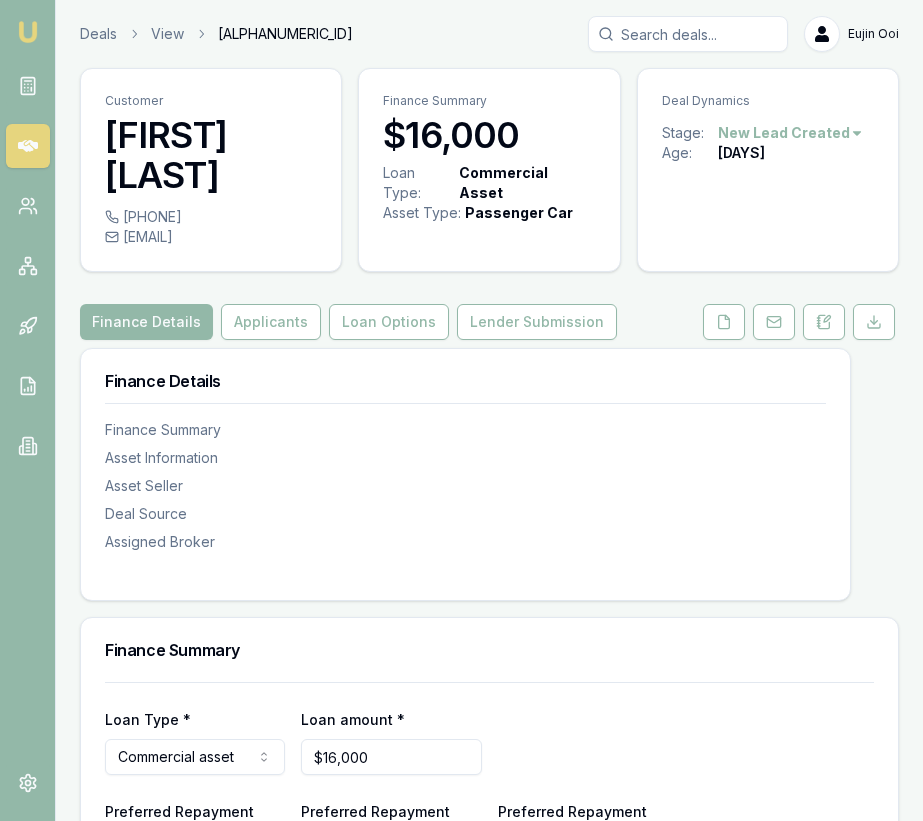 scroll, scrollTop: 0, scrollLeft: 0, axis: both 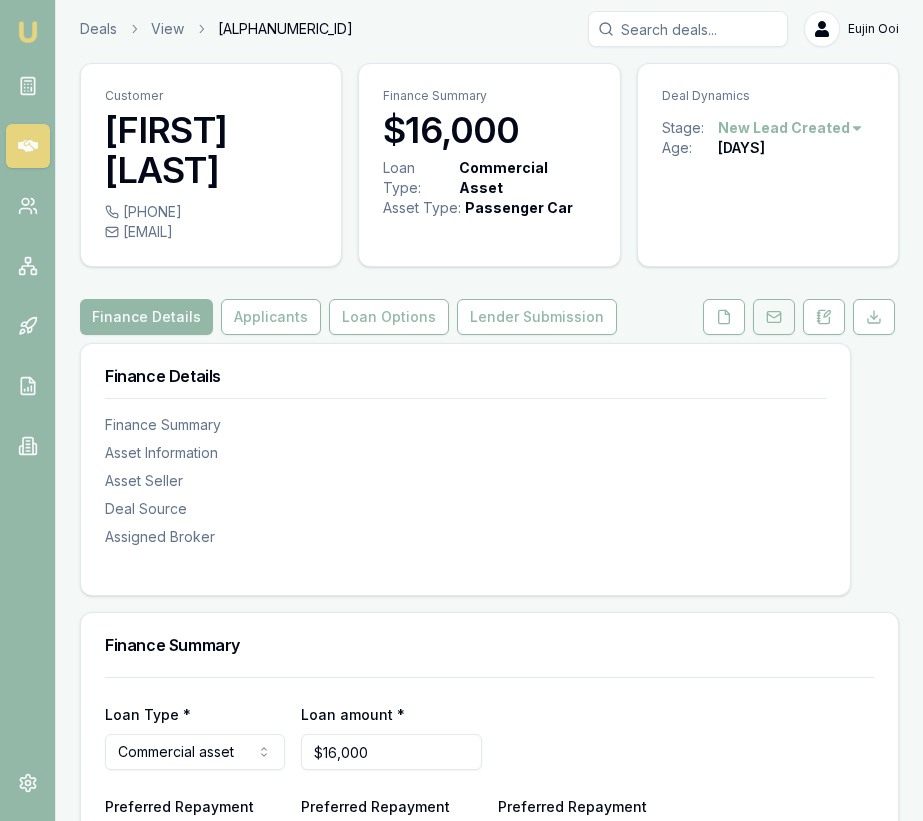 click 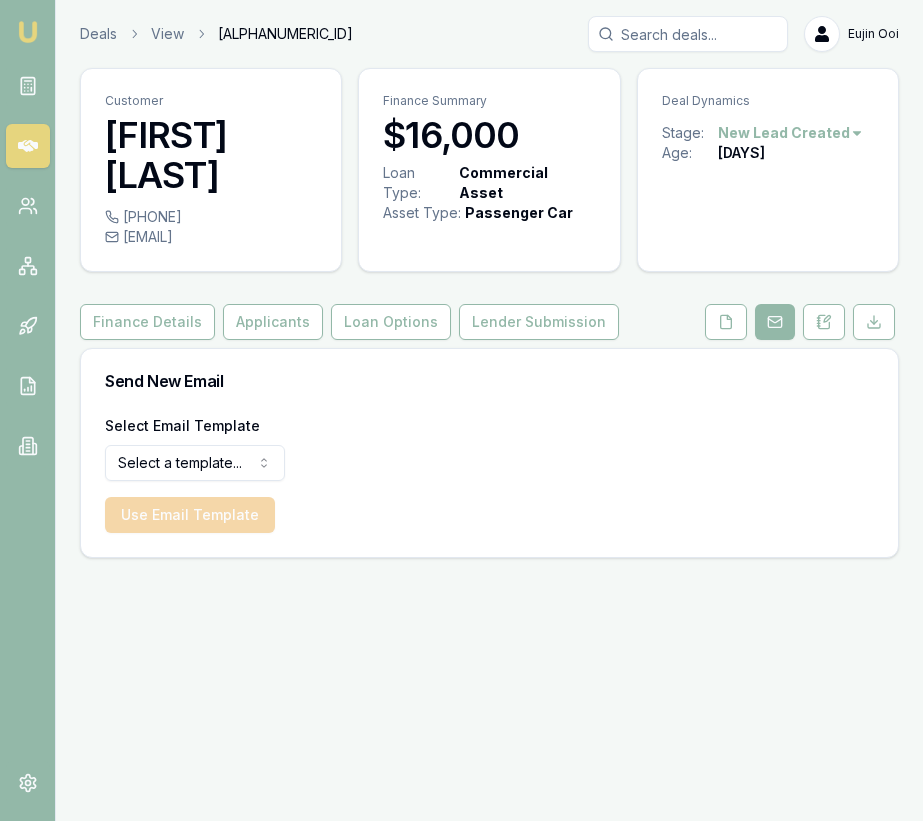 scroll, scrollTop: 0, scrollLeft: 0, axis: both 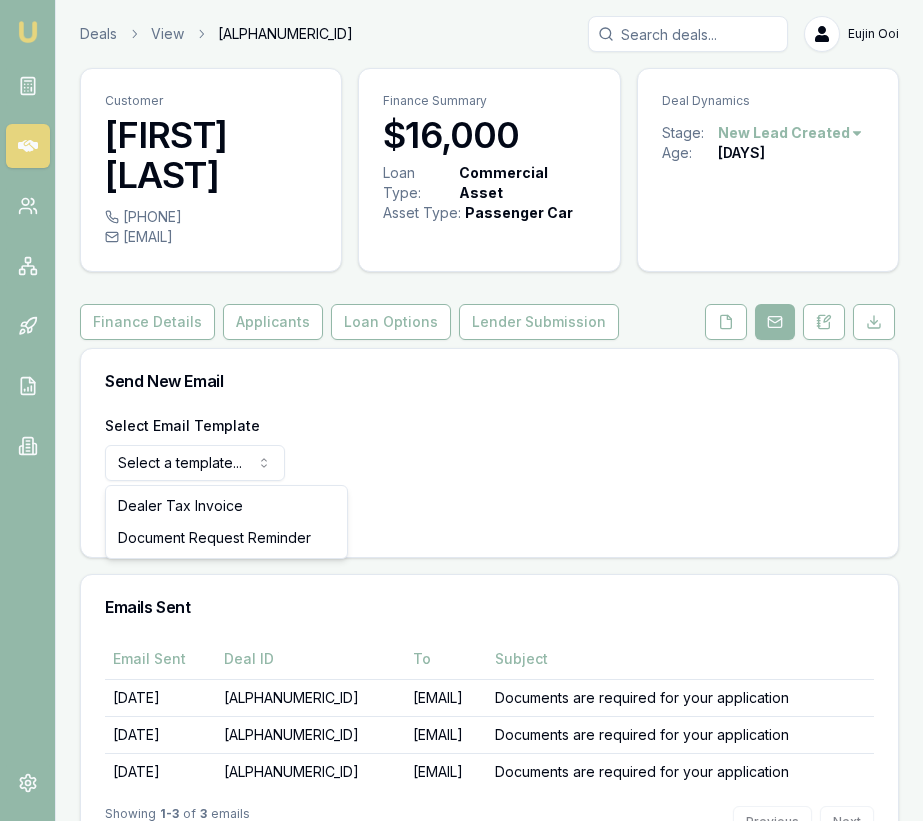 click on "[FIRST] [LAST] [PHONE] [EMAIL] [CURRENCY] [DAYS] [DAYS]" at bounding box center (461, 410) 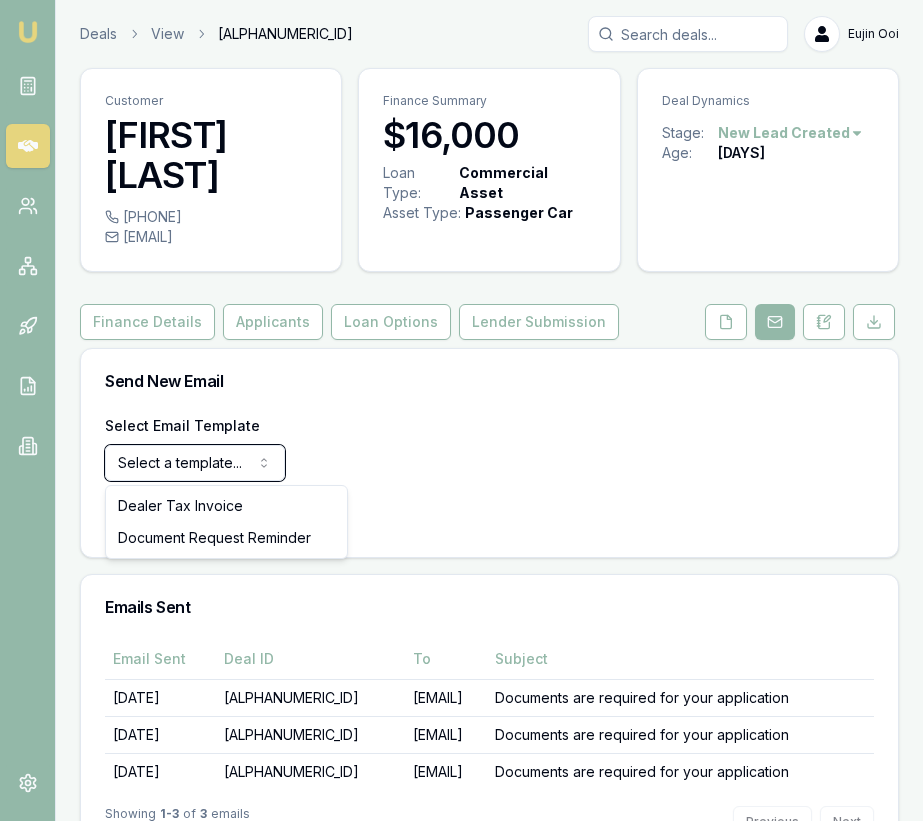 click on "[FIRST] [LAST] [PHONE] [EMAIL] [CURRENCY] [DAYS] [DAYS]" at bounding box center [461, 410] 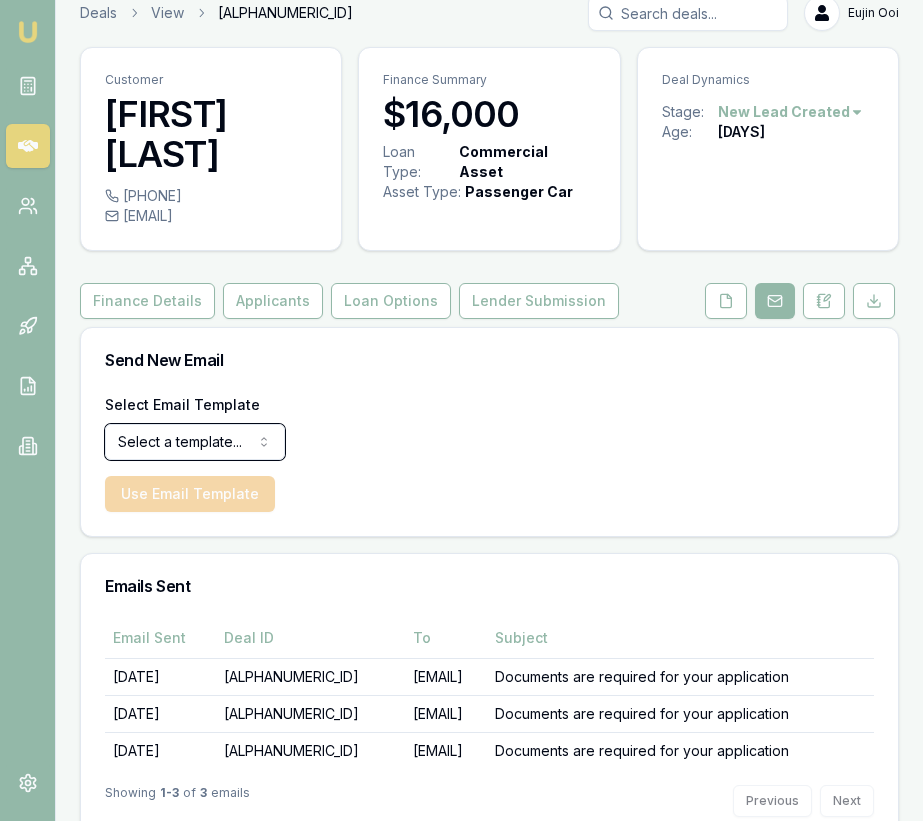 scroll, scrollTop: 0, scrollLeft: 0, axis: both 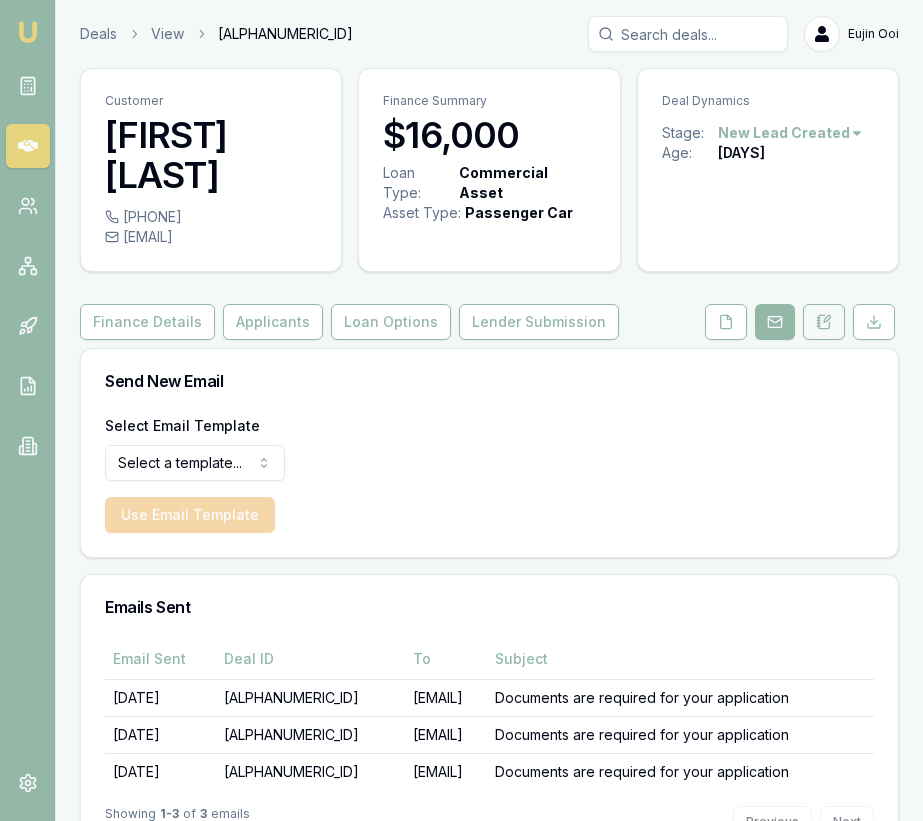 click at bounding box center (824, 322) 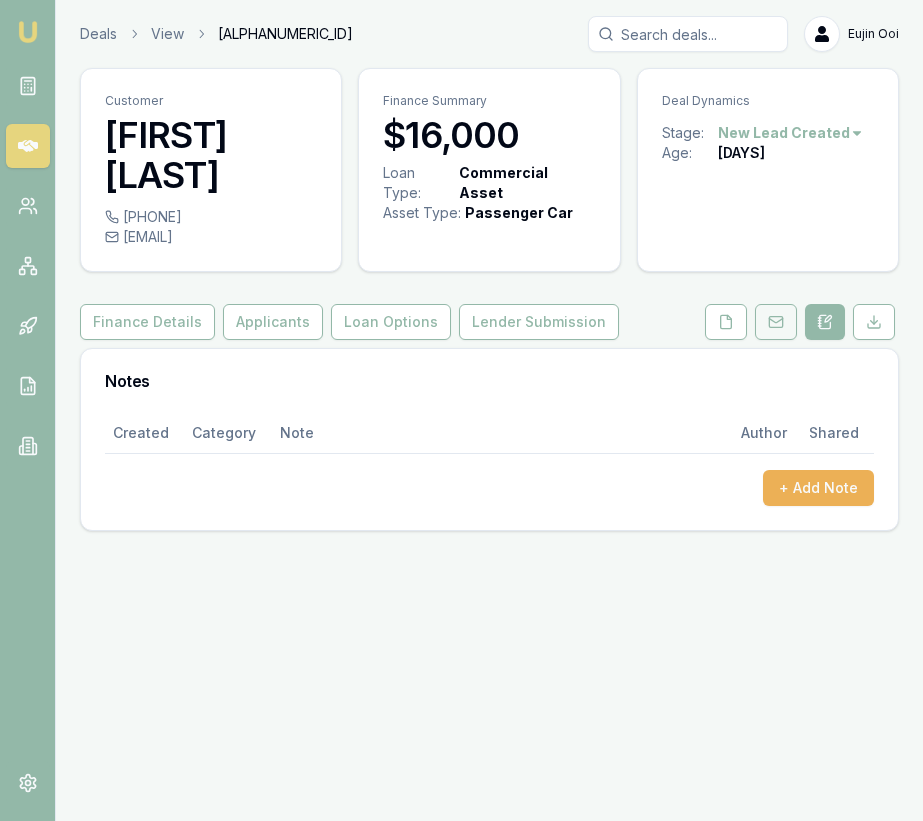 click 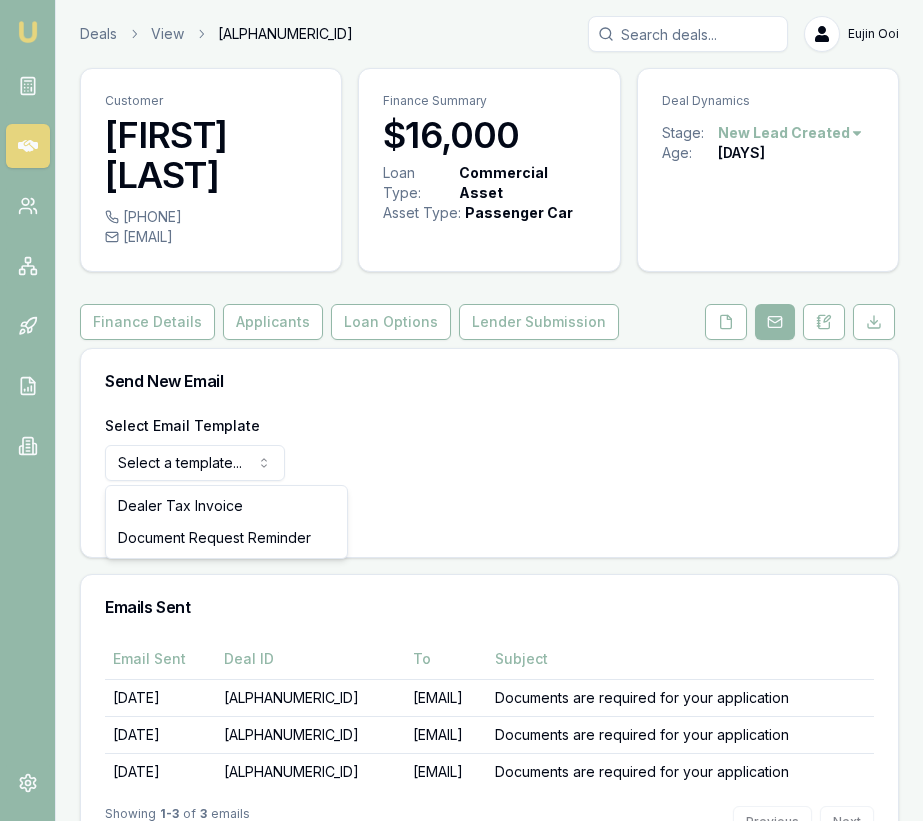 click on "Emu Broker Deals View D-F24KAV5KV7 Eujin Ooi Toggle Menu Customer Arshad Habib 0404830000 arshadhabibmirza@gmail.com Finance Summary $16,000 Loan Type: Commercial Asset Asset Type : Passenger Car Deal Dynamics Stage: New Lead Created Age: 14 days ago Finance Details Applicants Loan Options Lender Submission Send New Email Select Email Template Select a template... Dealer Tax Invoice Document Request Reminder Use Email Template Emails Sent Email Sent Deal ID To Subject 16/07/25, 02:13 pm D-F24KAV5KV7 arshadhabibmirza@gmail.com Documents are required for your application 15/07/25, 02:05 pm D-F24KAV5KV7 arshadhabibmirza@gmail.com Documents are required for your application 03/07/25, 12:14 pm D-F24KAV5KV7 arshadhabibmirza@gmail.com Documents are required for your application Showing   1 - 3   of  3  emails Previous Next Dealer Tax Invoice Document Request Reminder" at bounding box center [461, 410] 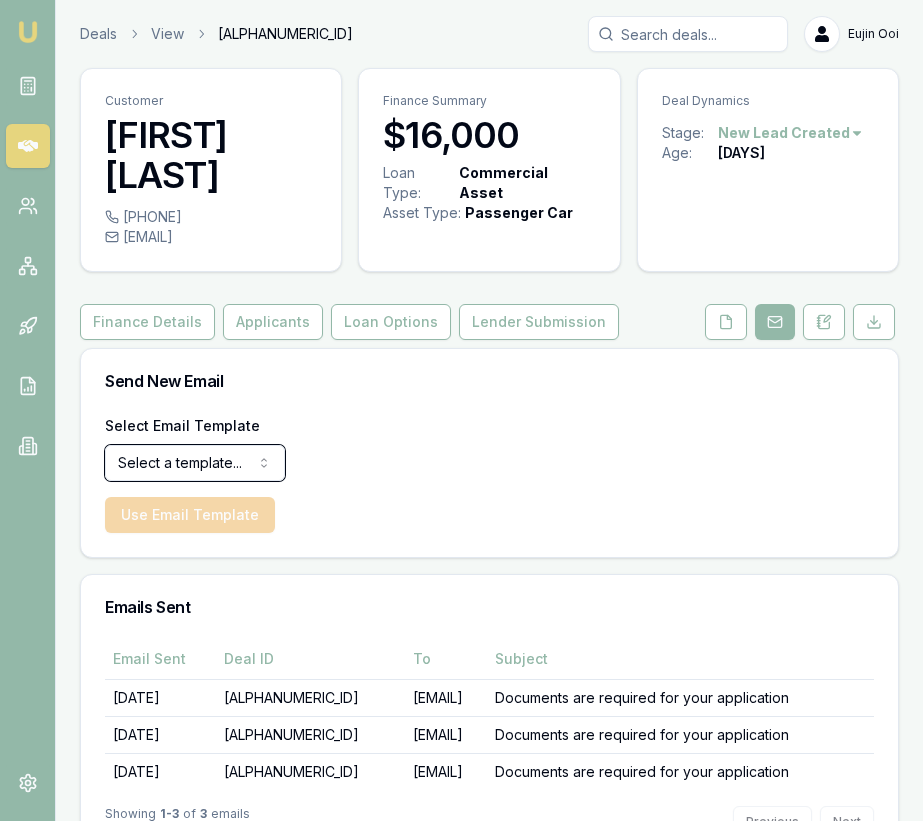 click on "Emu Broker Deals View D-F24KAV5KV7 Eujin Ooi Toggle Menu Customer Arshad Habib 0404830000 arshadhabibmirza@gmail.com Finance Summary $16,000 Loan Type: Commercial Asset Asset Type : Passenger Car Deal Dynamics Stage: New Lead Created Age: 14 days ago Finance Details Applicants Loan Options Lender Submission Send New Email Select Email Template Select a template... Dealer Tax Invoice Document Request Reminder Use Email Template Emails Sent Email Sent Deal ID To Subject 16/07/25, 02:13 pm D-F24KAV5KV7 arshadhabibmirza@gmail.com Documents are required for your application 15/07/25, 02:05 pm D-F24KAV5KV7 arshadhabibmirza@gmail.com Documents are required for your application 03/07/25, 12:14 pm D-F24KAV5KV7 arshadhabibmirza@gmail.com Documents are required for your application Showing   1 - 3   of  3  emails Previous Next" at bounding box center [461, 410] 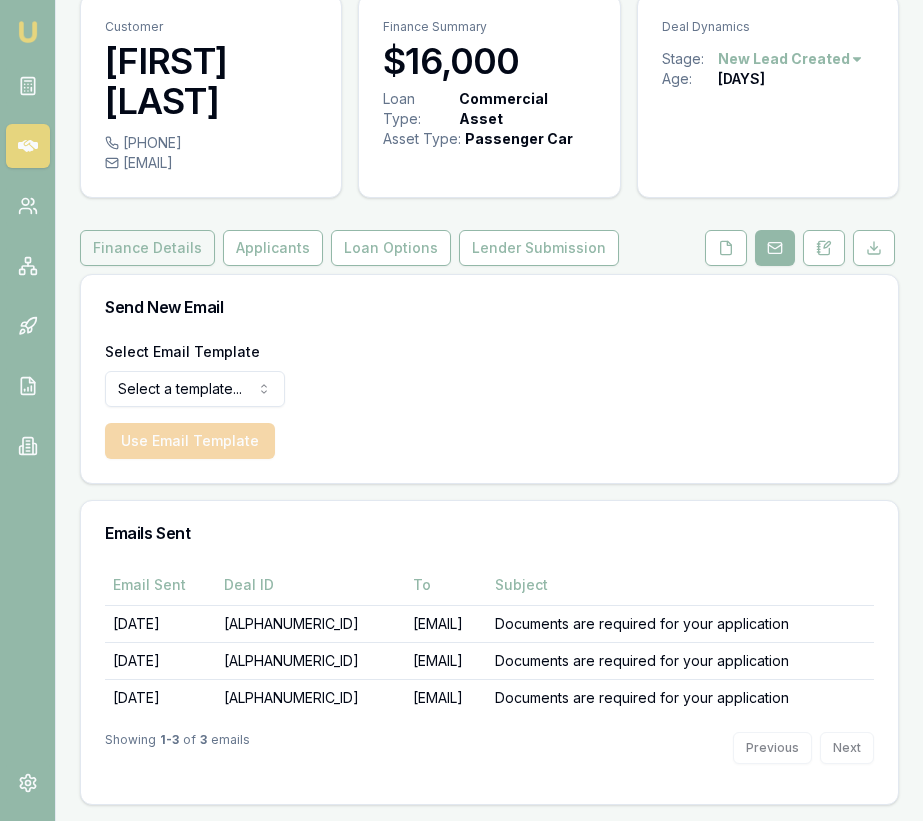 click on "Finance Details" at bounding box center (147, 248) 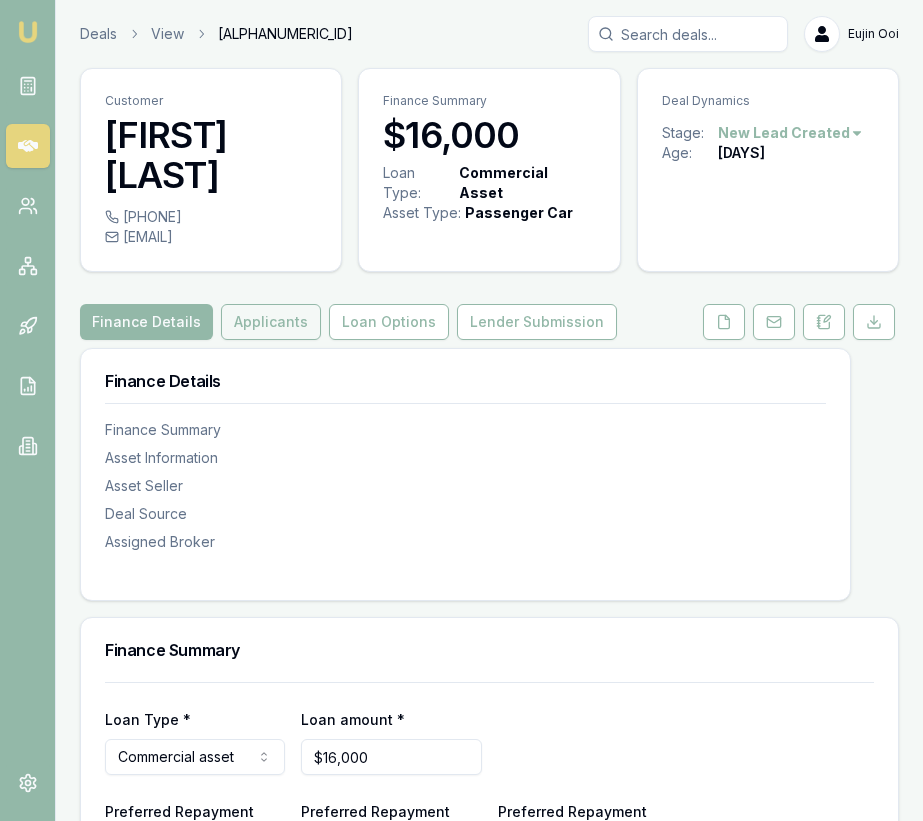 click on "Applicants" at bounding box center [271, 322] 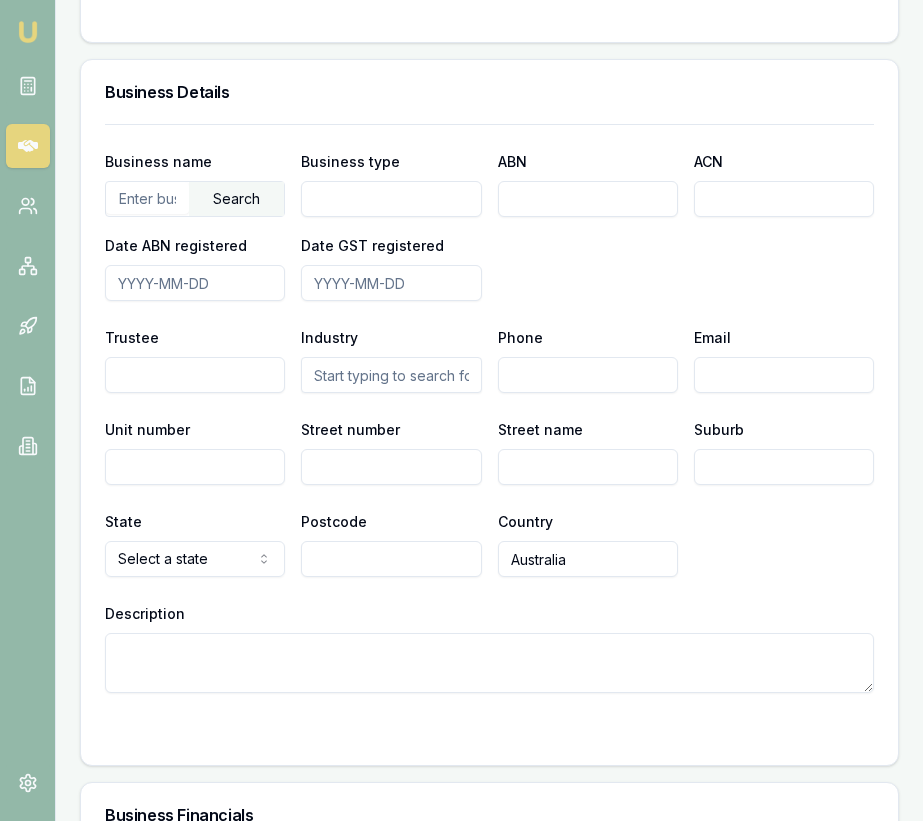 scroll, scrollTop: 4738, scrollLeft: 0, axis: vertical 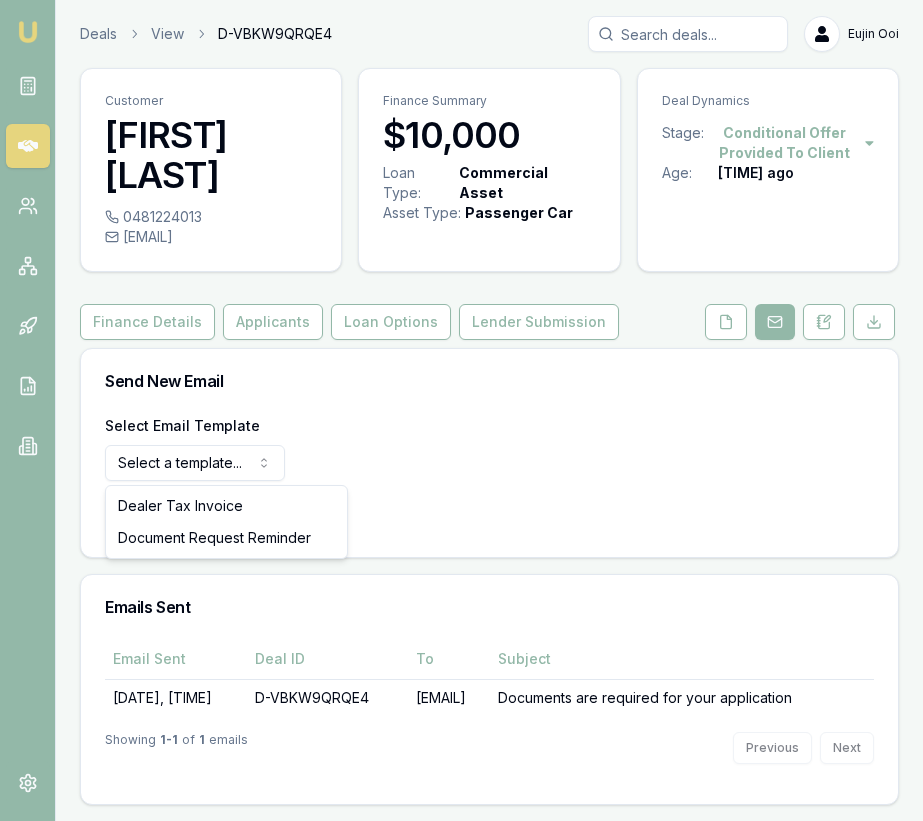 click on "[FIRST] [LAST] [PHONE] [EMAIL] [DATE], [TIME] [DEAL ID] [EMAIL] Documents are required for your application Showing   1 - 1   of  1  emails Previous Next Dealer Tax Invoice Document Request Reminder" at bounding box center (461, 410) 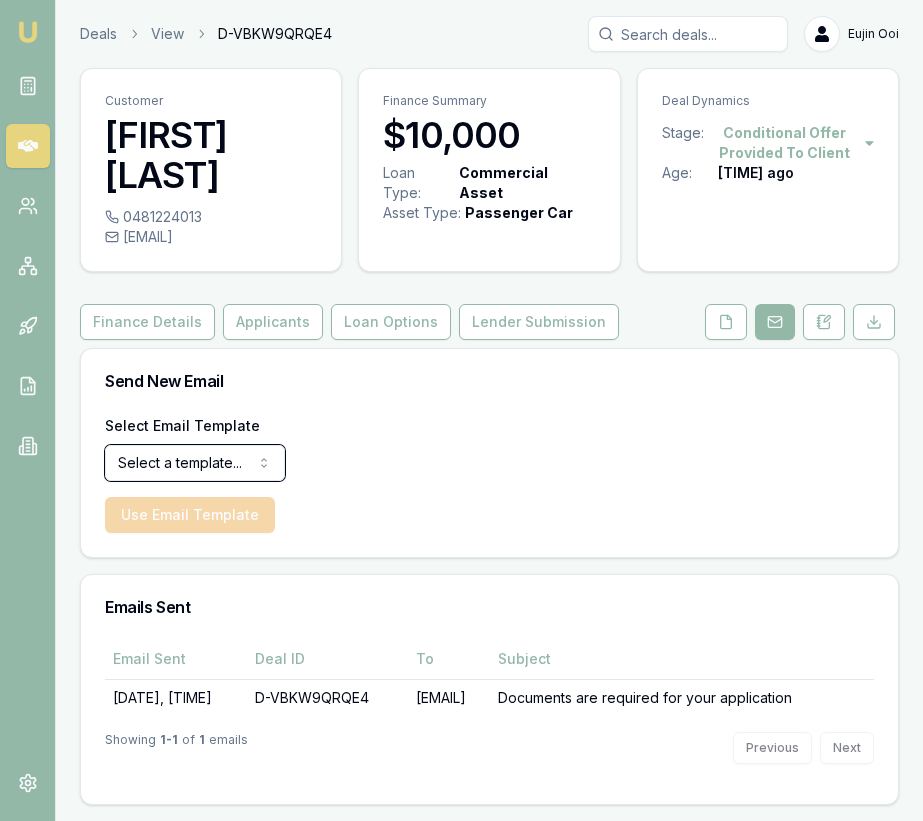 click on "[FIRST] [LAST] [PHONE] [EMAIL] [DATE], [TIME] [DEAL ID] [EMAIL] Documents are required for your application Showing   1 - 1   of  1  emails Previous Next" at bounding box center (461, 410) 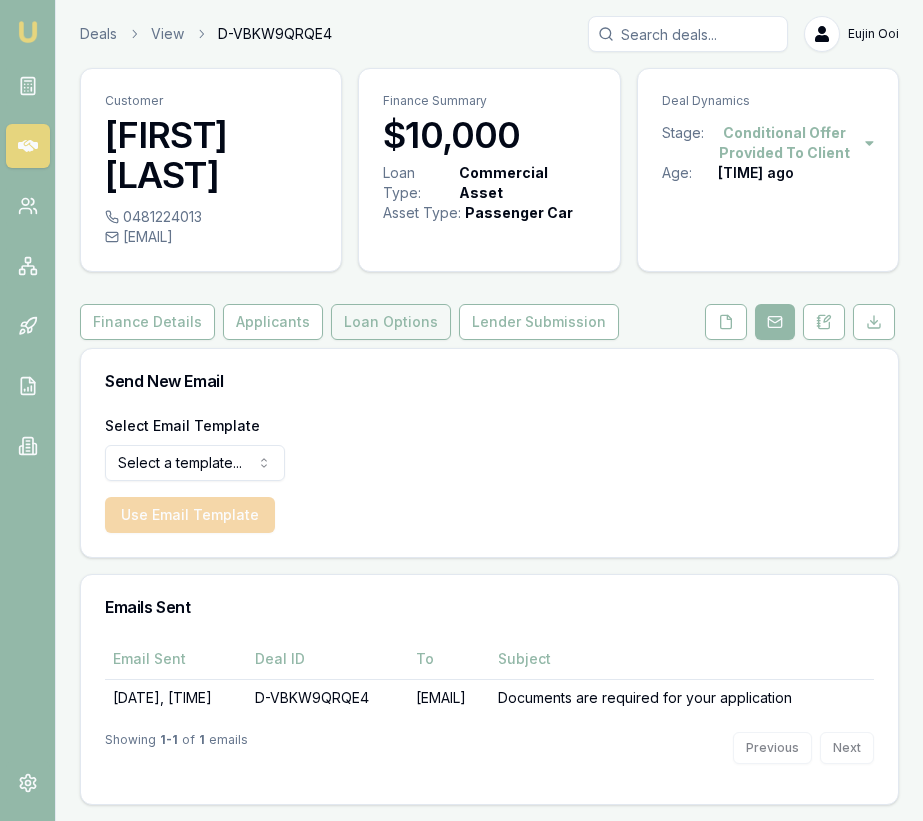 click on "Loan Options" at bounding box center (391, 322) 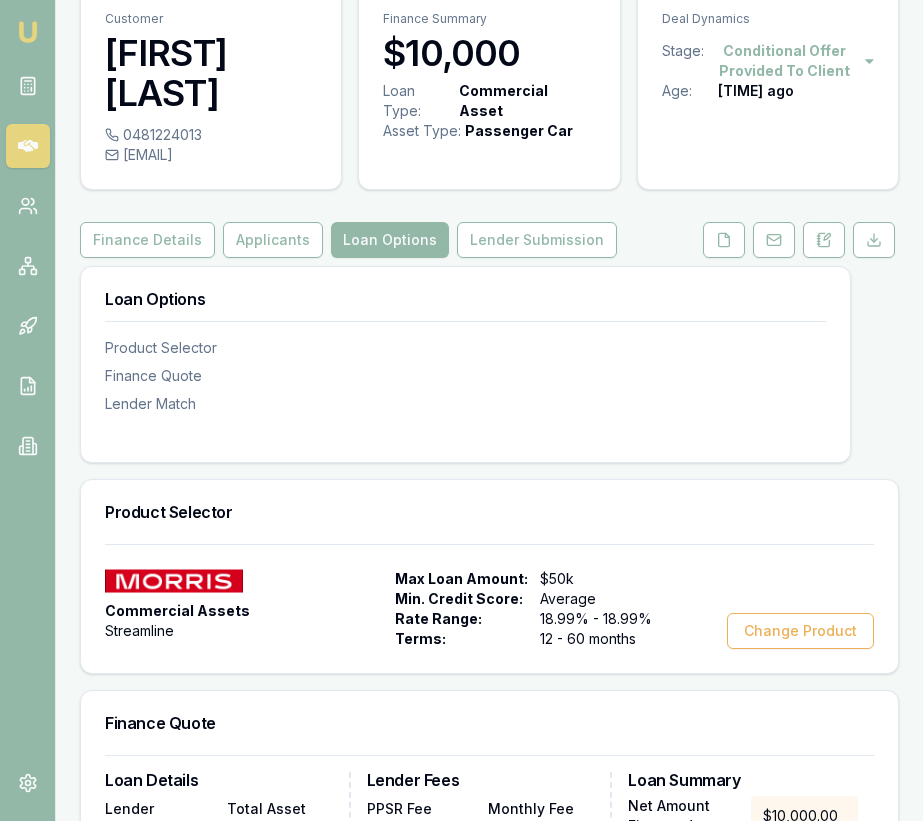 scroll, scrollTop: 0, scrollLeft: 0, axis: both 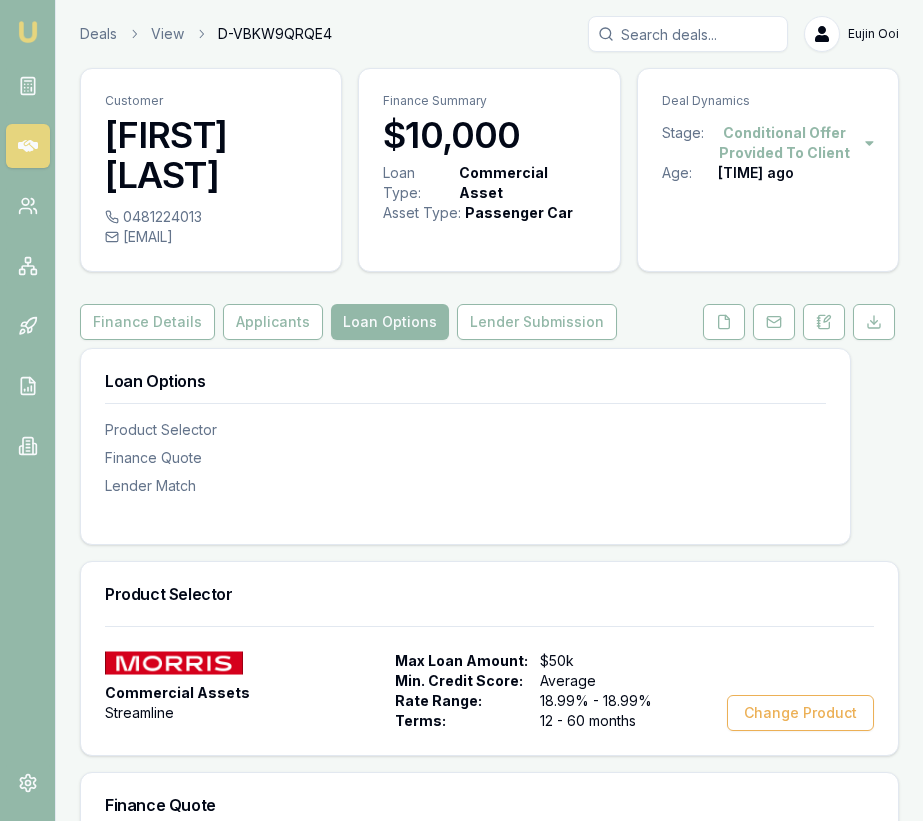 click at bounding box center (688, 34) 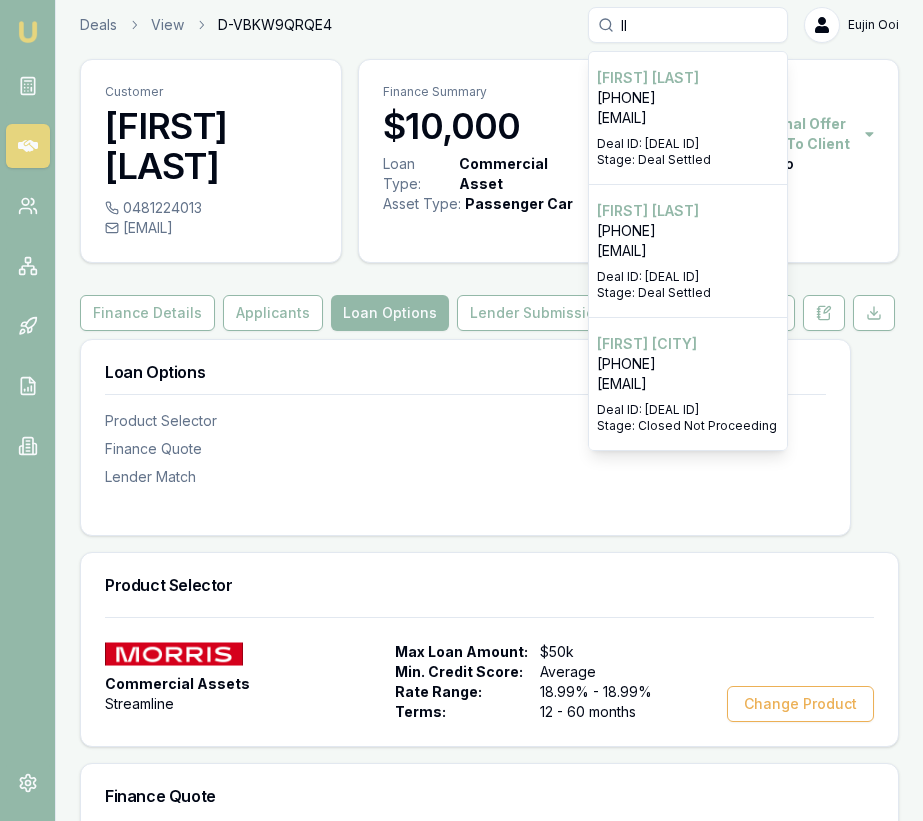 scroll, scrollTop: 11, scrollLeft: 0, axis: vertical 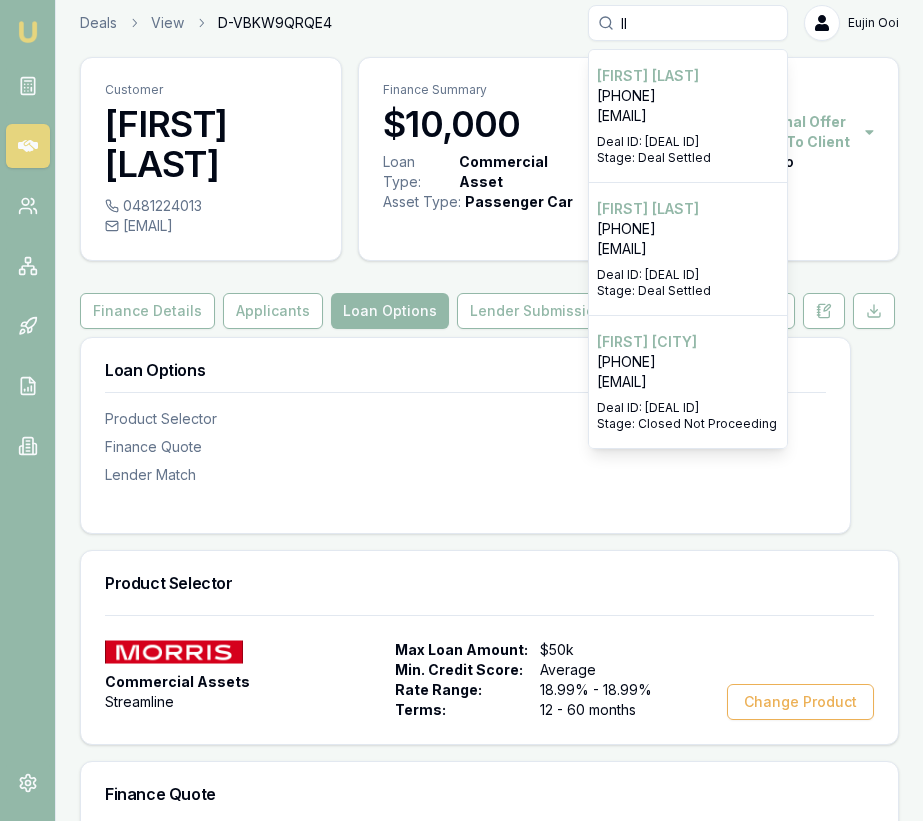 type on "ll" 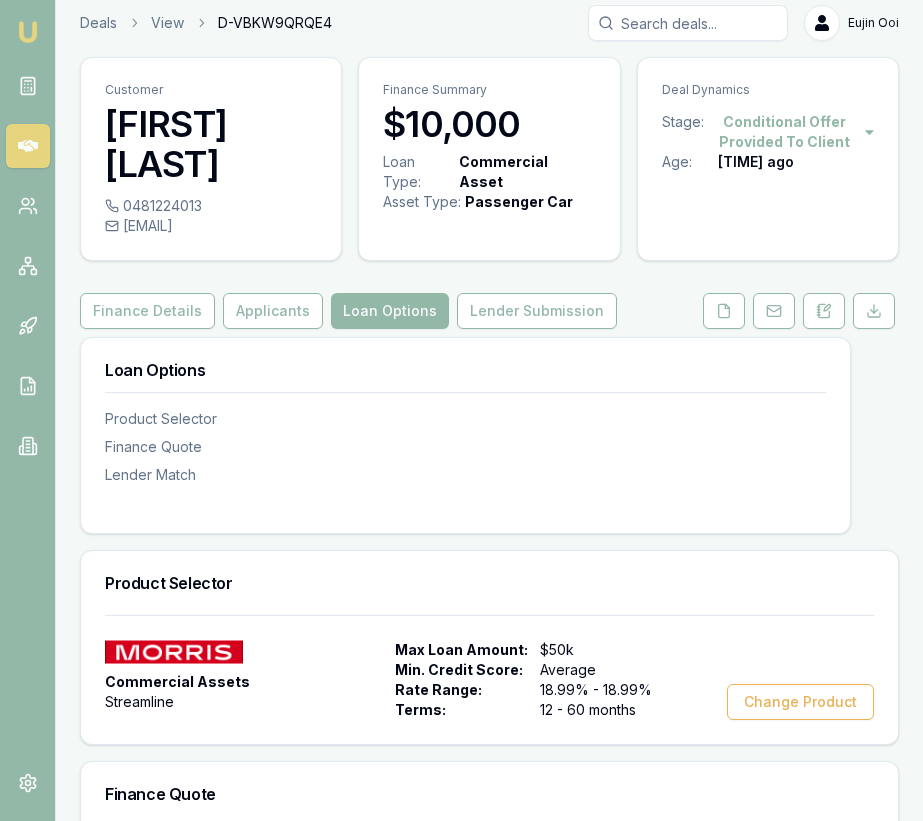 scroll, scrollTop: 0, scrollLeft: 0, axis: both 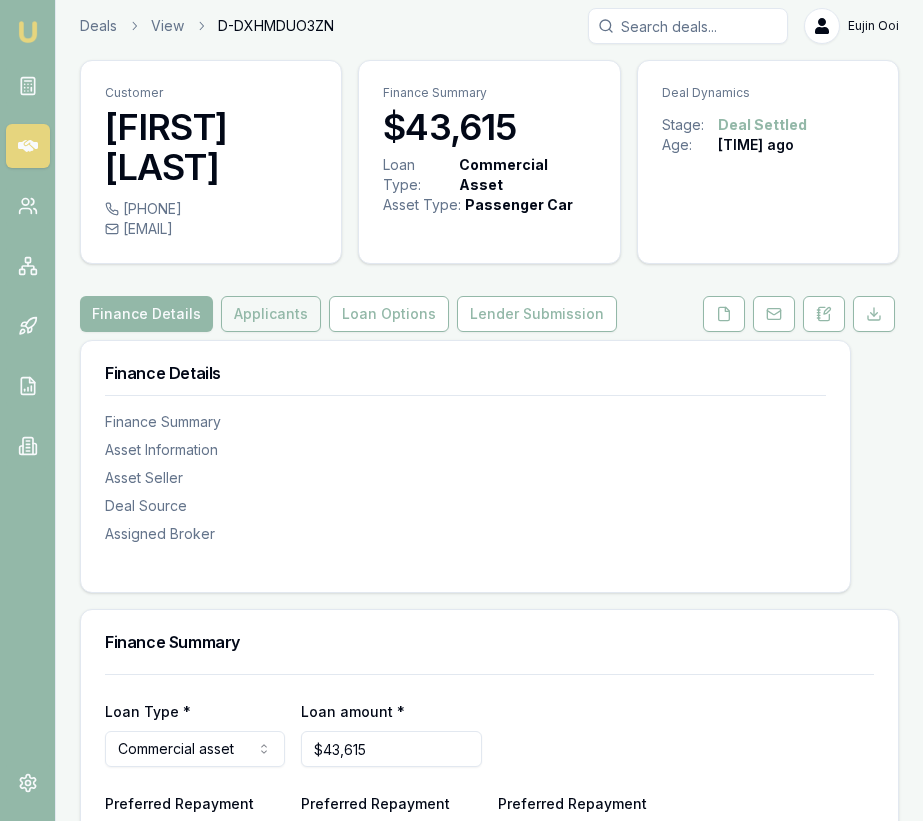 click on "Applicants" at bounding box center (271, 314) 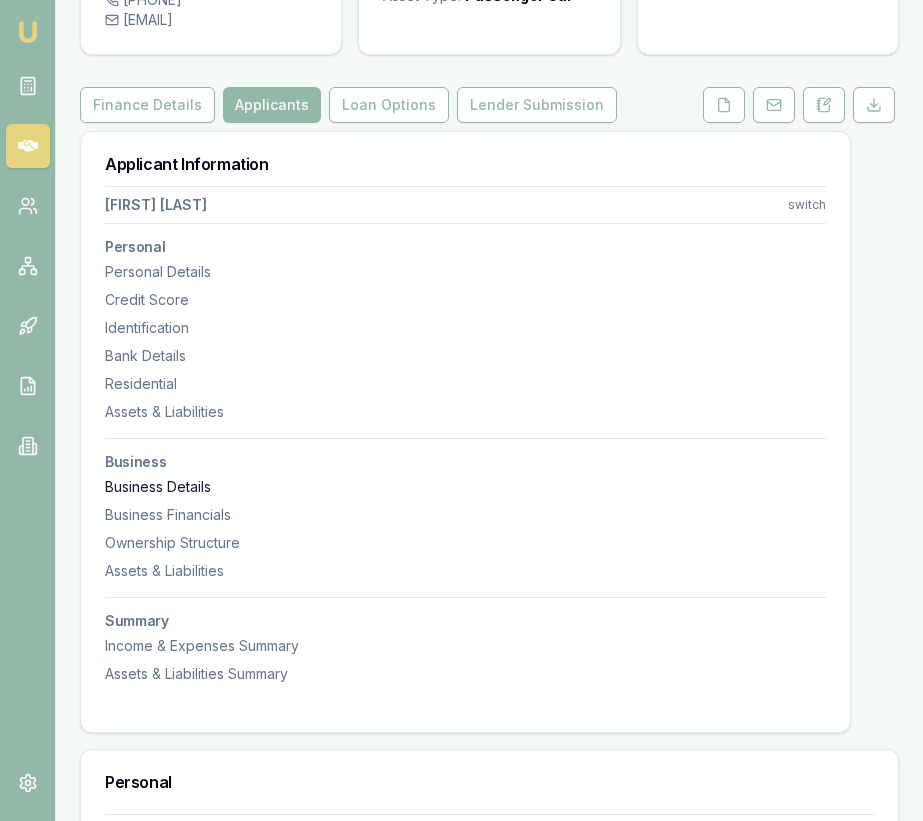 click on "Business Details" at bounding box center [465, 487] 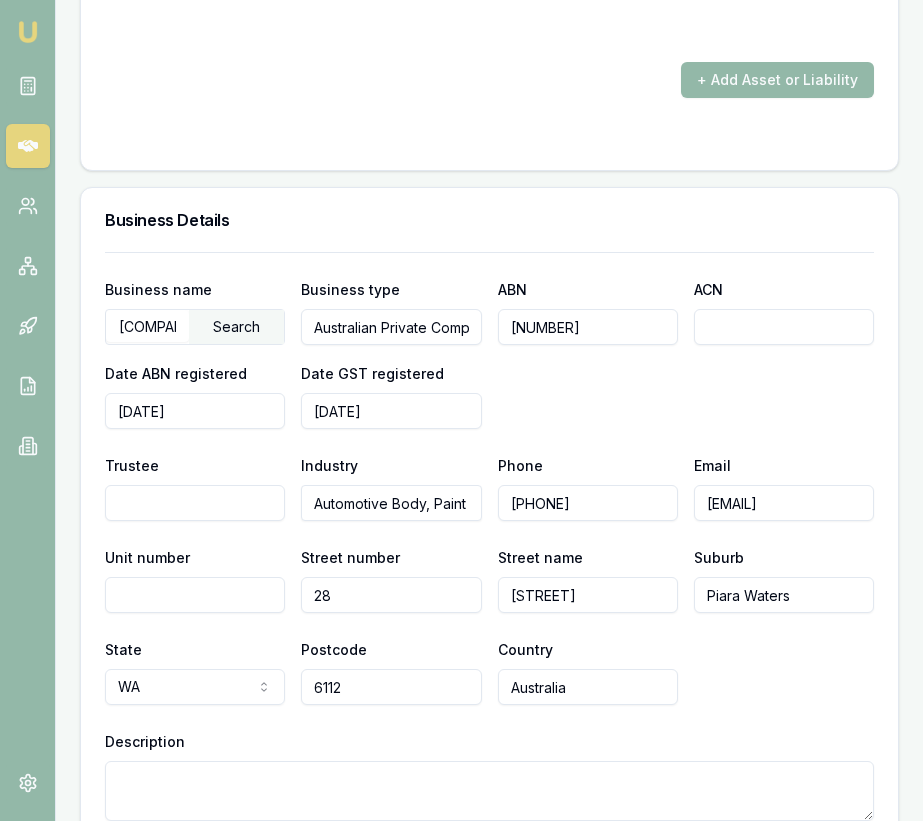 scroll, scrollTop: 4872, scrollLeft: 0, axis: vertical 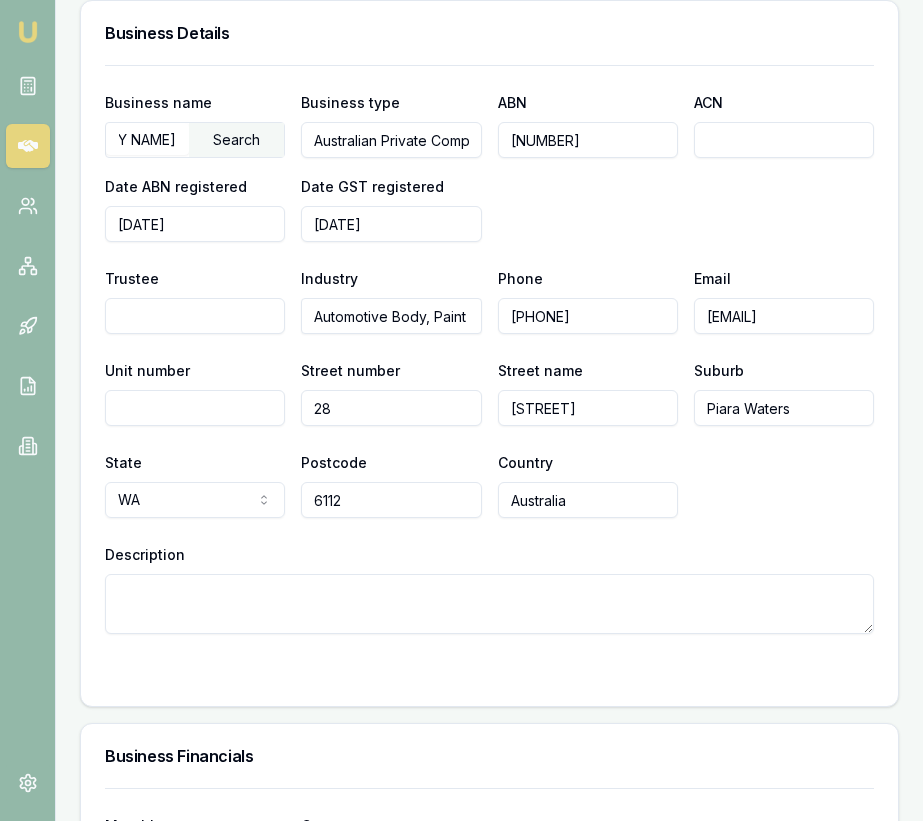 drag, startPoint x: 116, startPoint y: 147, endPoint x: 201, endPoint y: 143, distance: 85.09406 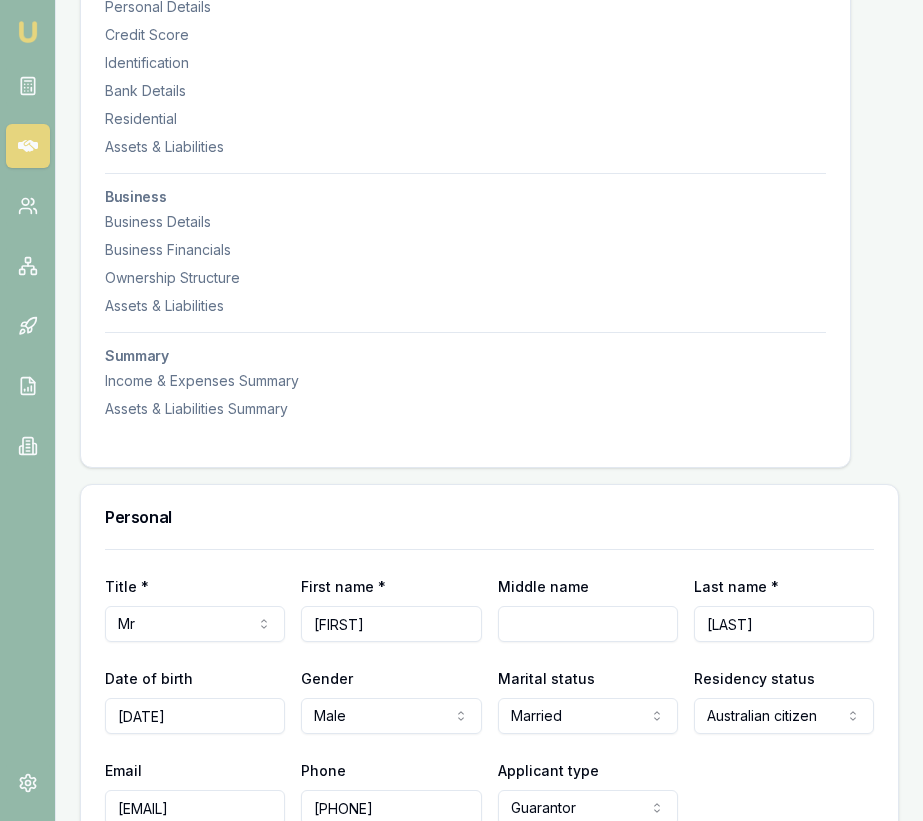 scroll, scrollTop: 0, scrollLeft: 0, axis: both 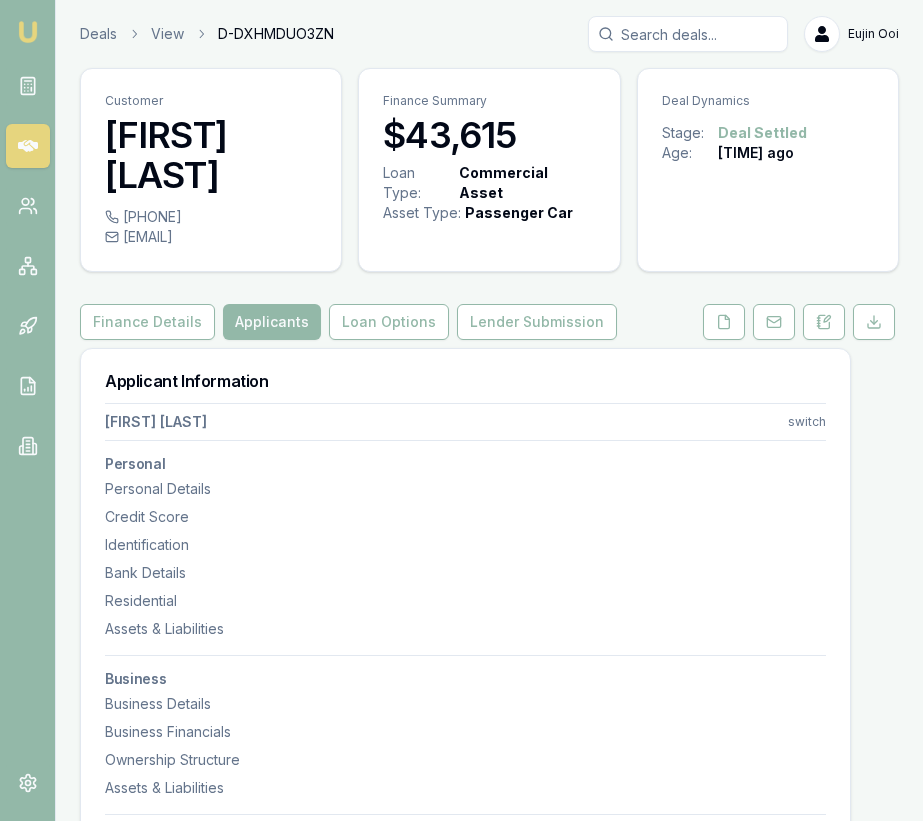 click on "[PHONE] [EMAIL]" at bounding box center (211, 239) 